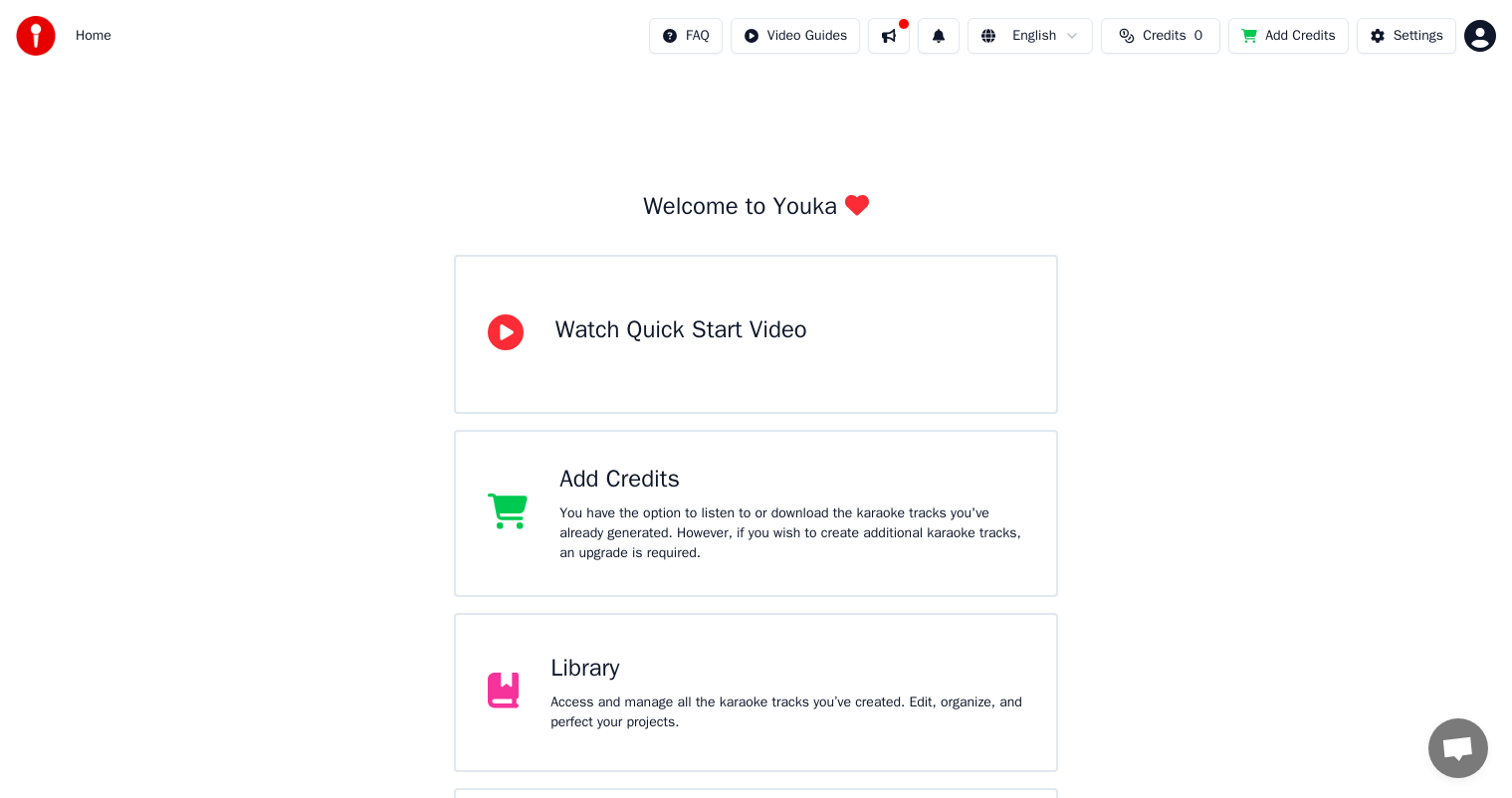 scroll, scrollTop: 148, scrollLeft: 0, axis: vertical 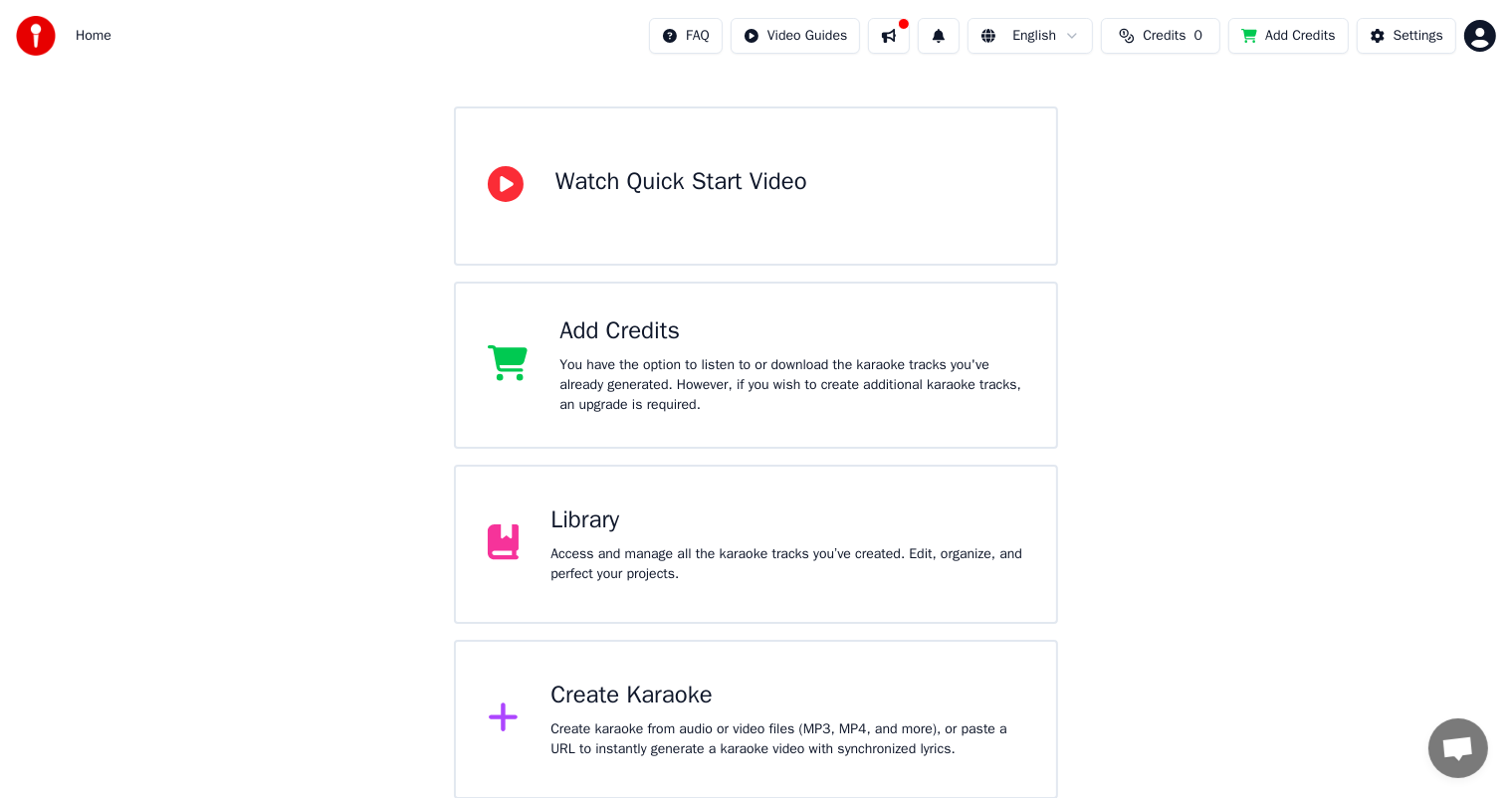 click on "Home" at bounding box center [94, 36] 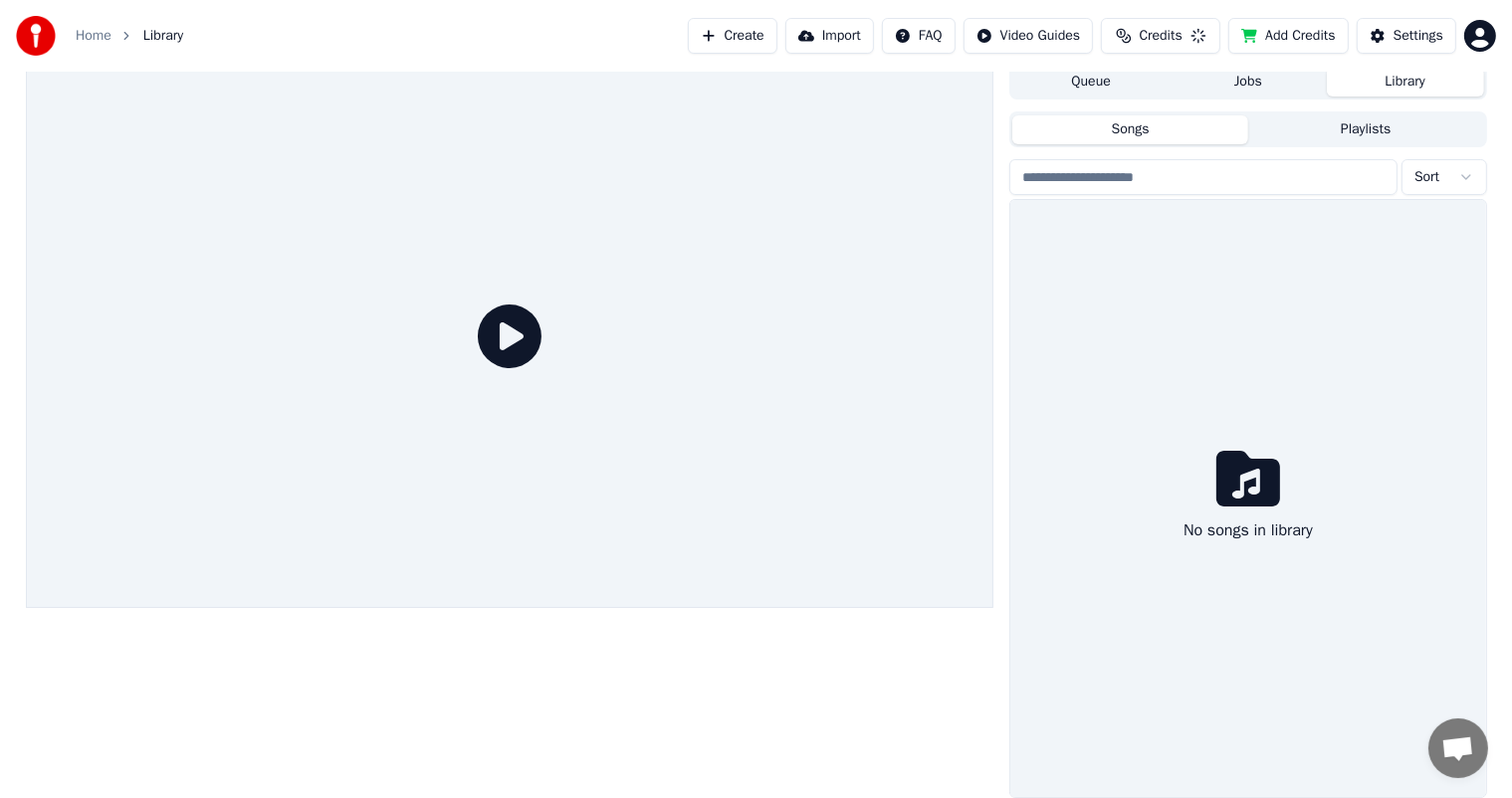 scroll, scrollTop: 8, scrollLeft: 0, axis: vertical 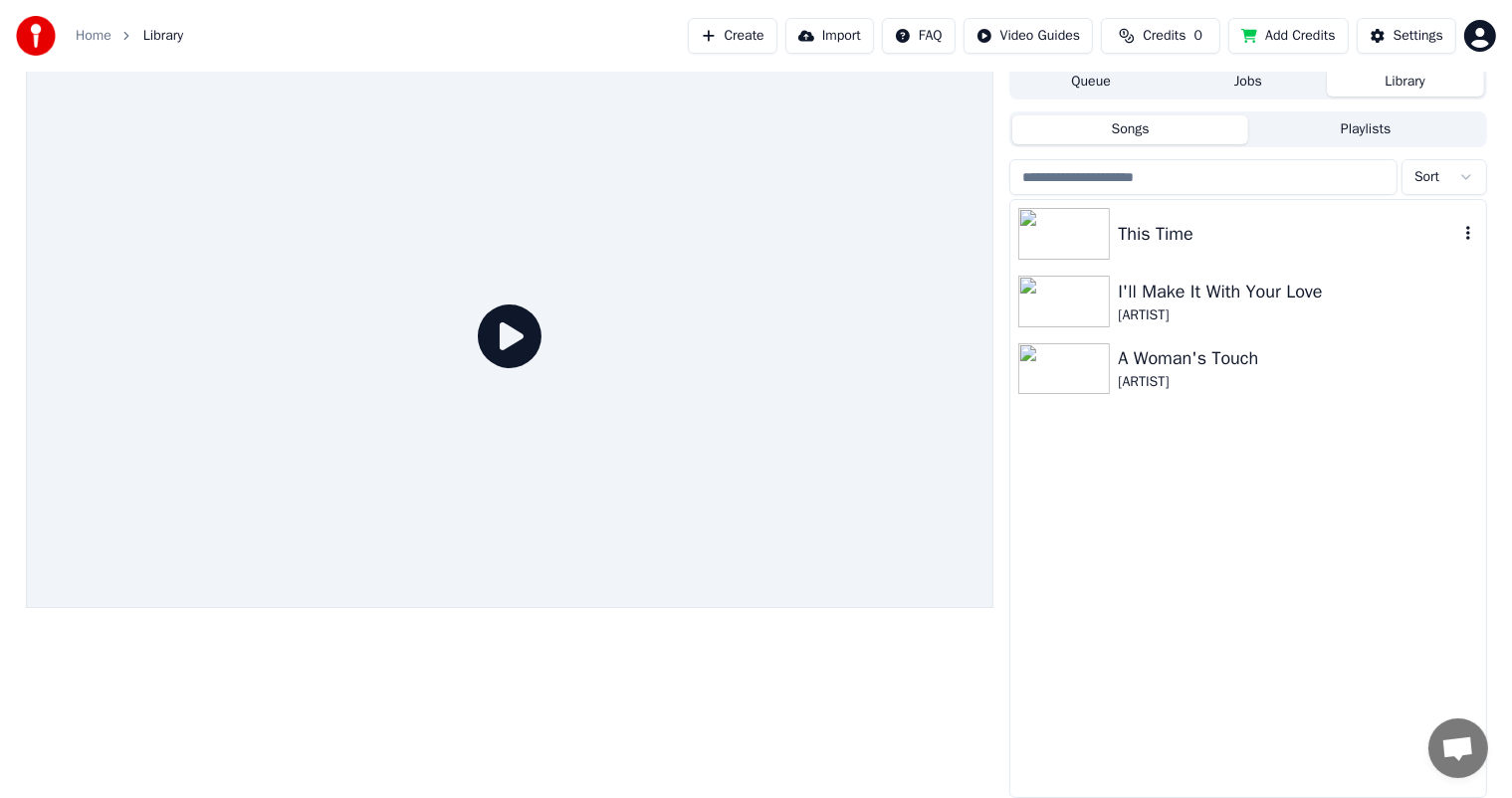 click at bounding box center [1064, 234] 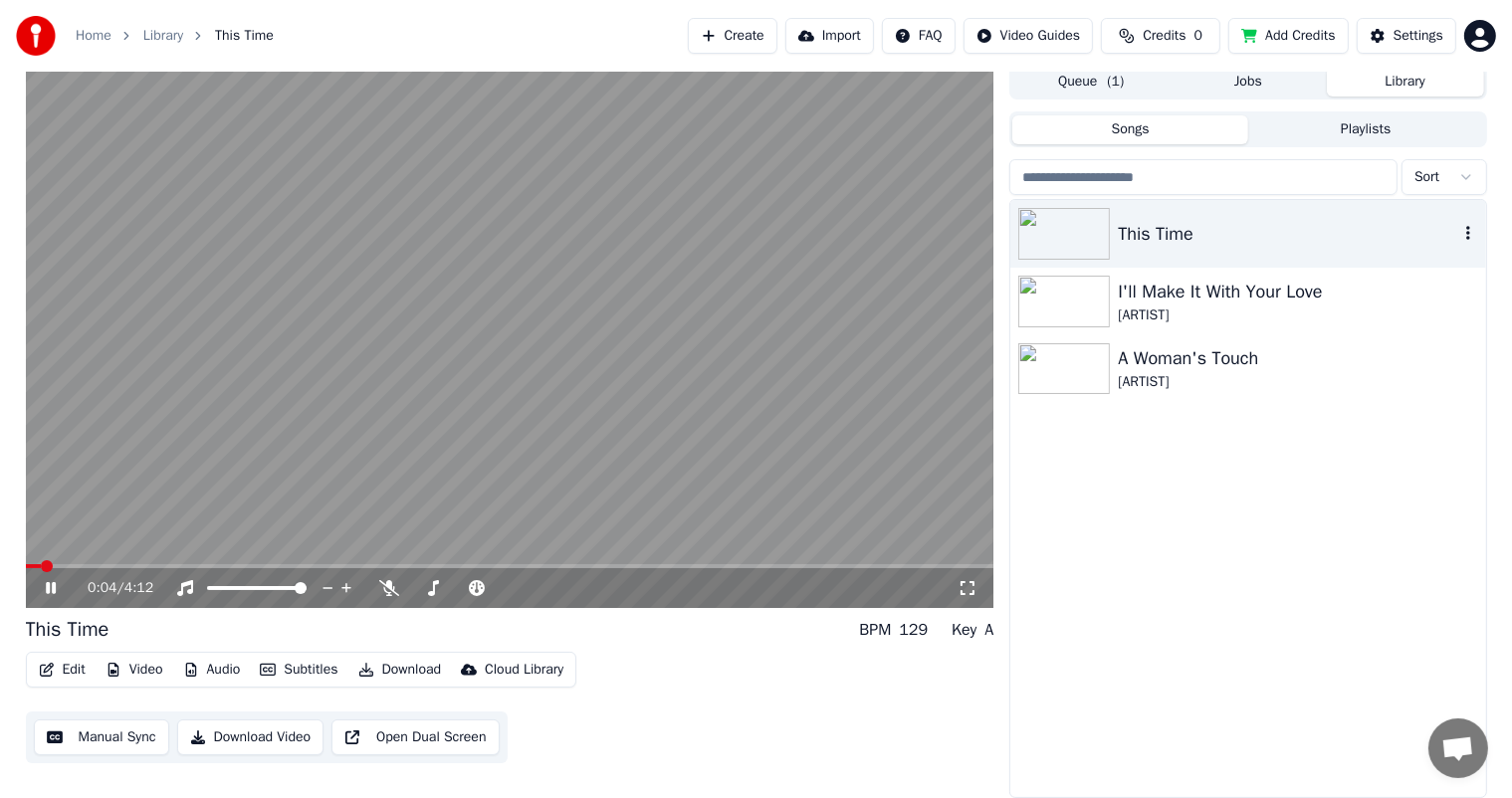 click 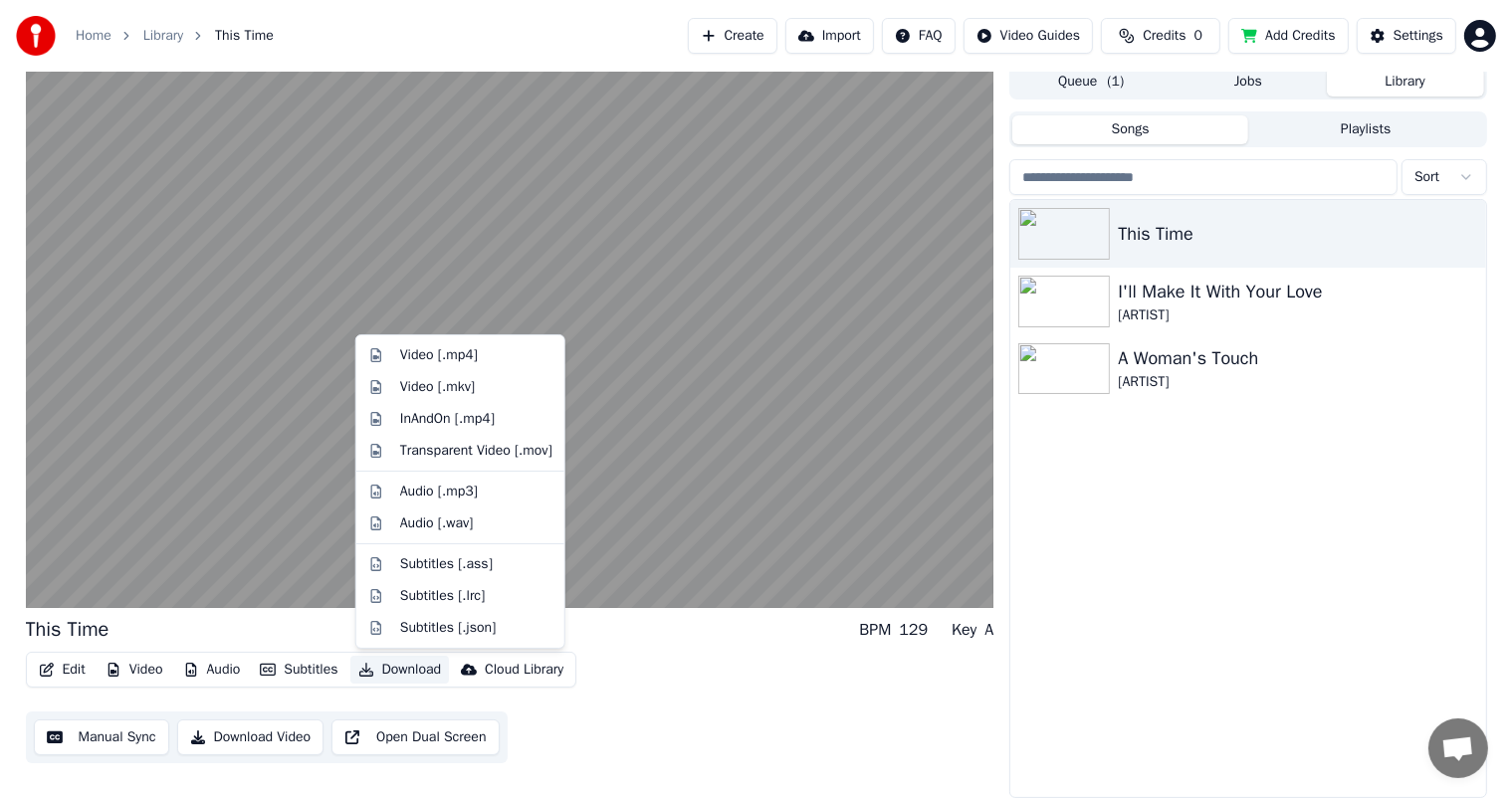 click on "Download" at bounding box center [400, 670] 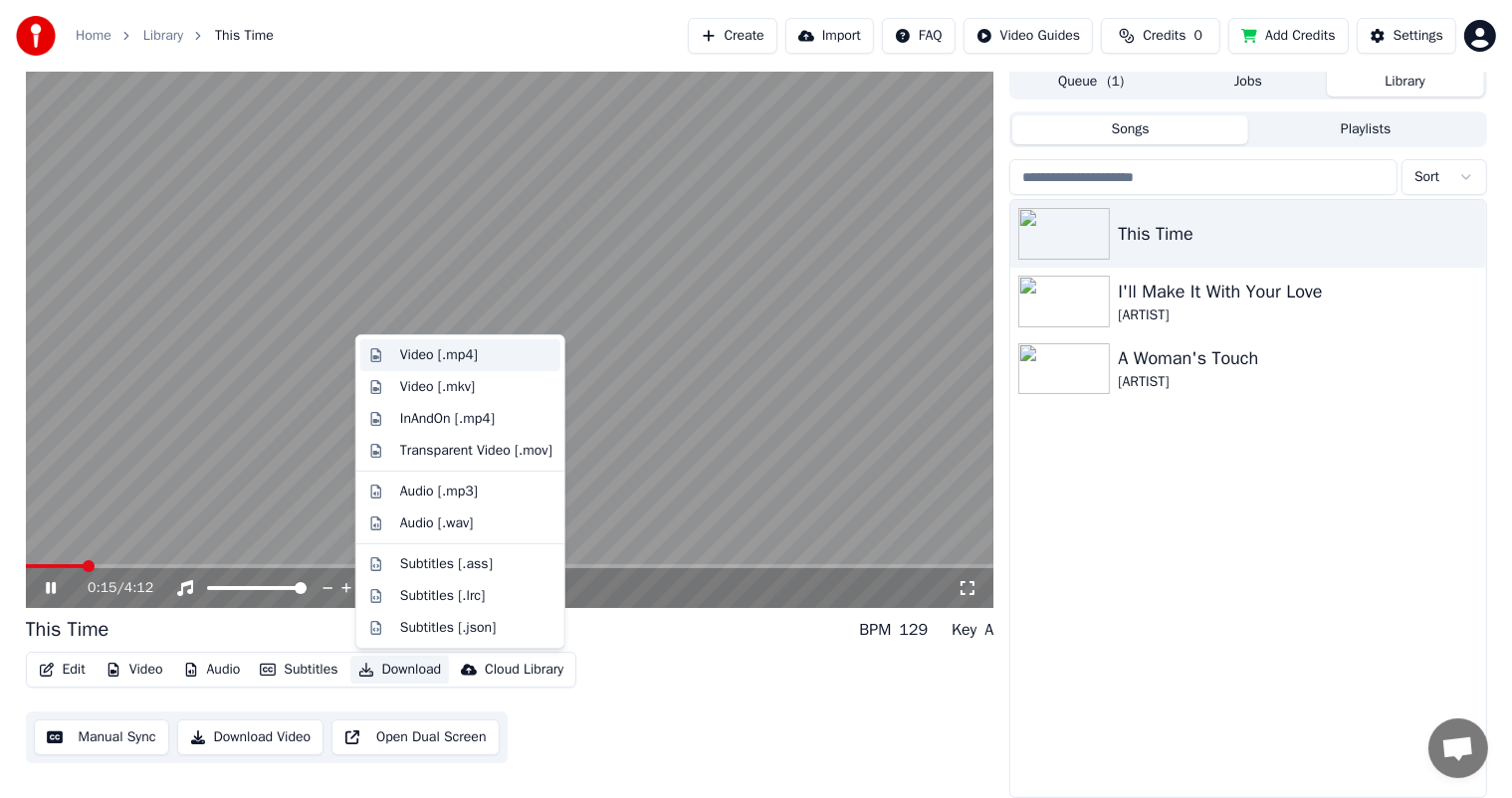 click on "Video [.mp4]" at bounding box center [439, 355] 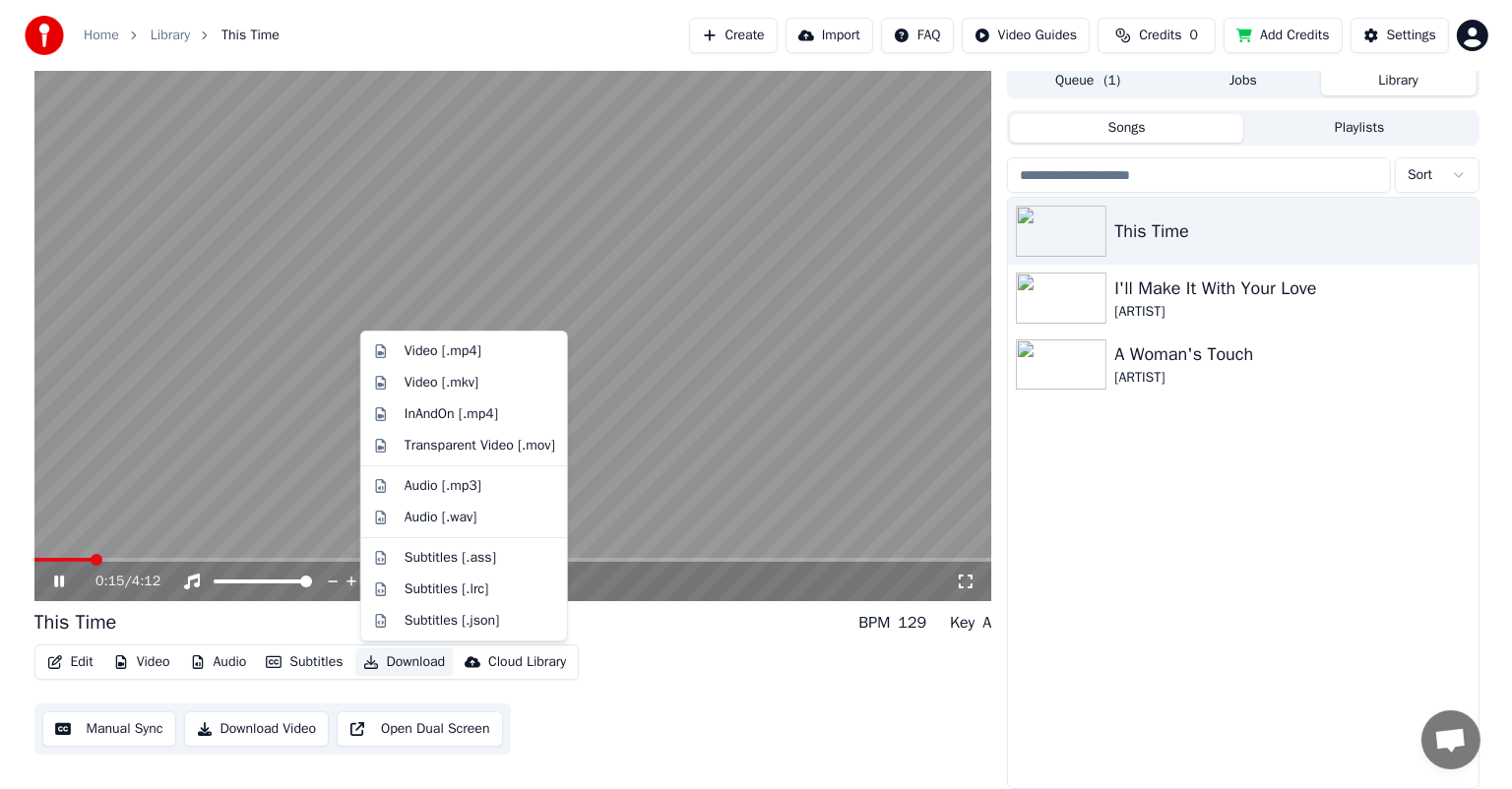 scroll, scrollTop: 0, scrollLeft: 0, axis: both 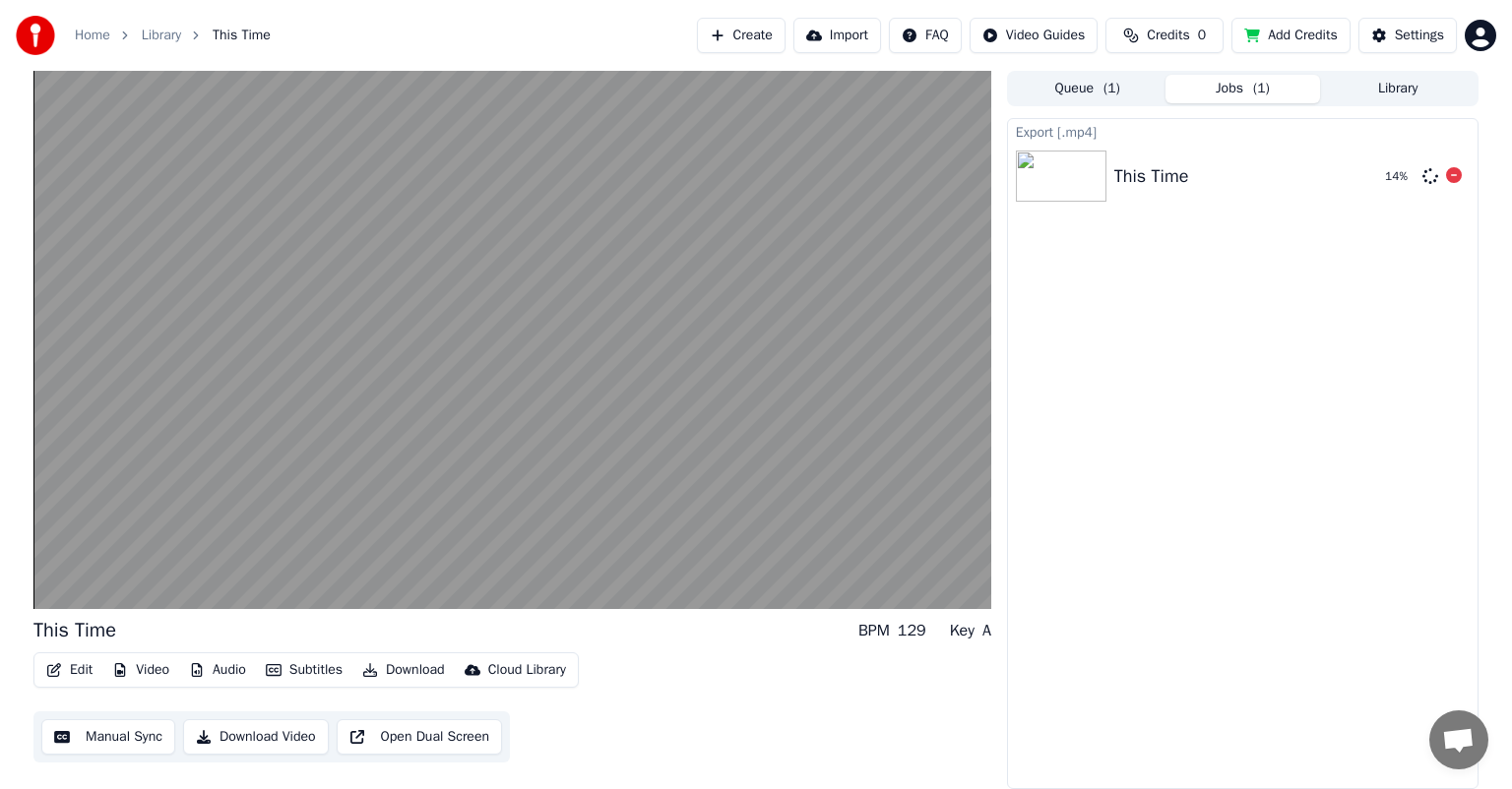 click at bounding box center (1061, 176) 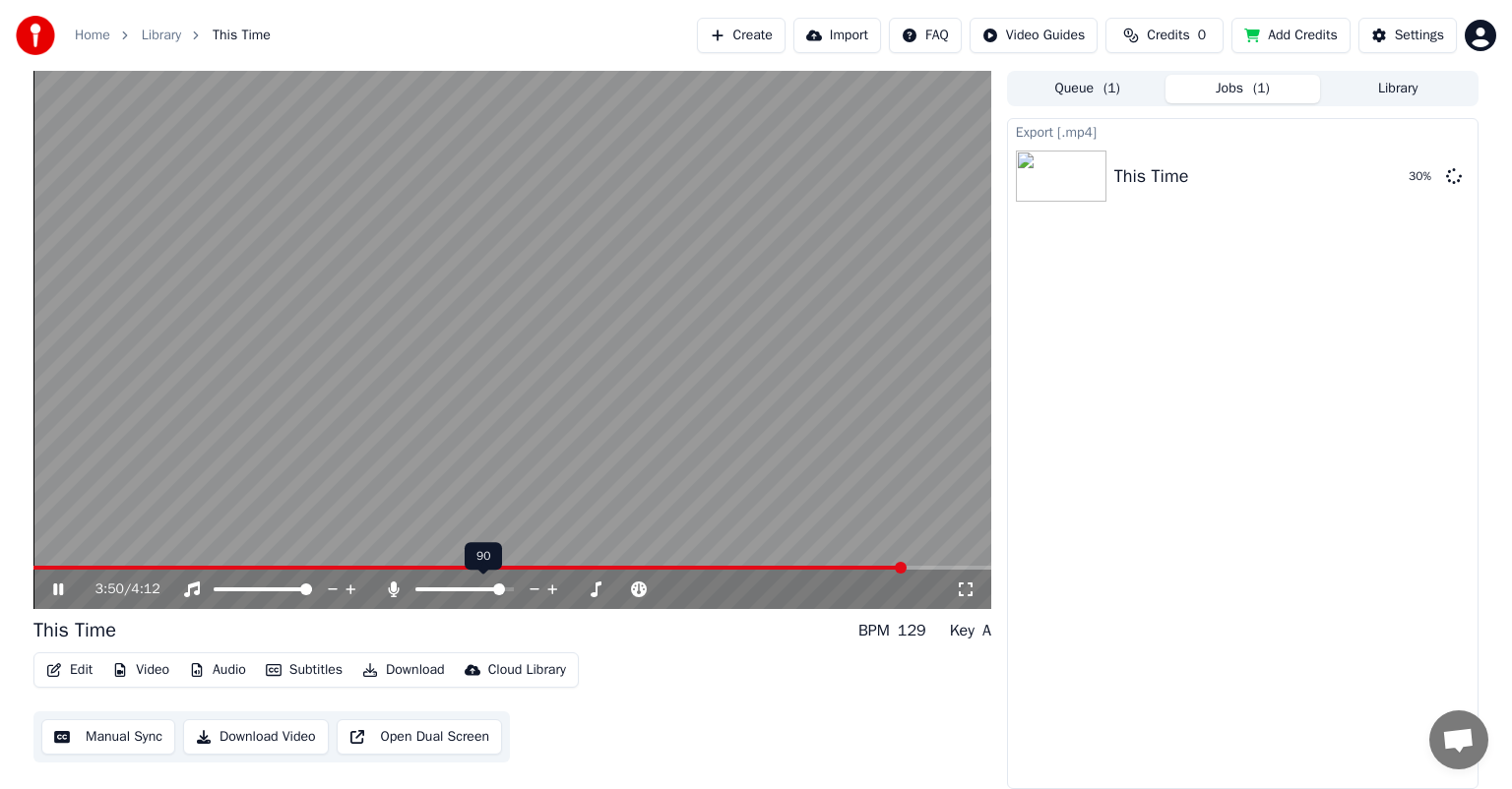 click at bounding box center (499, 589) 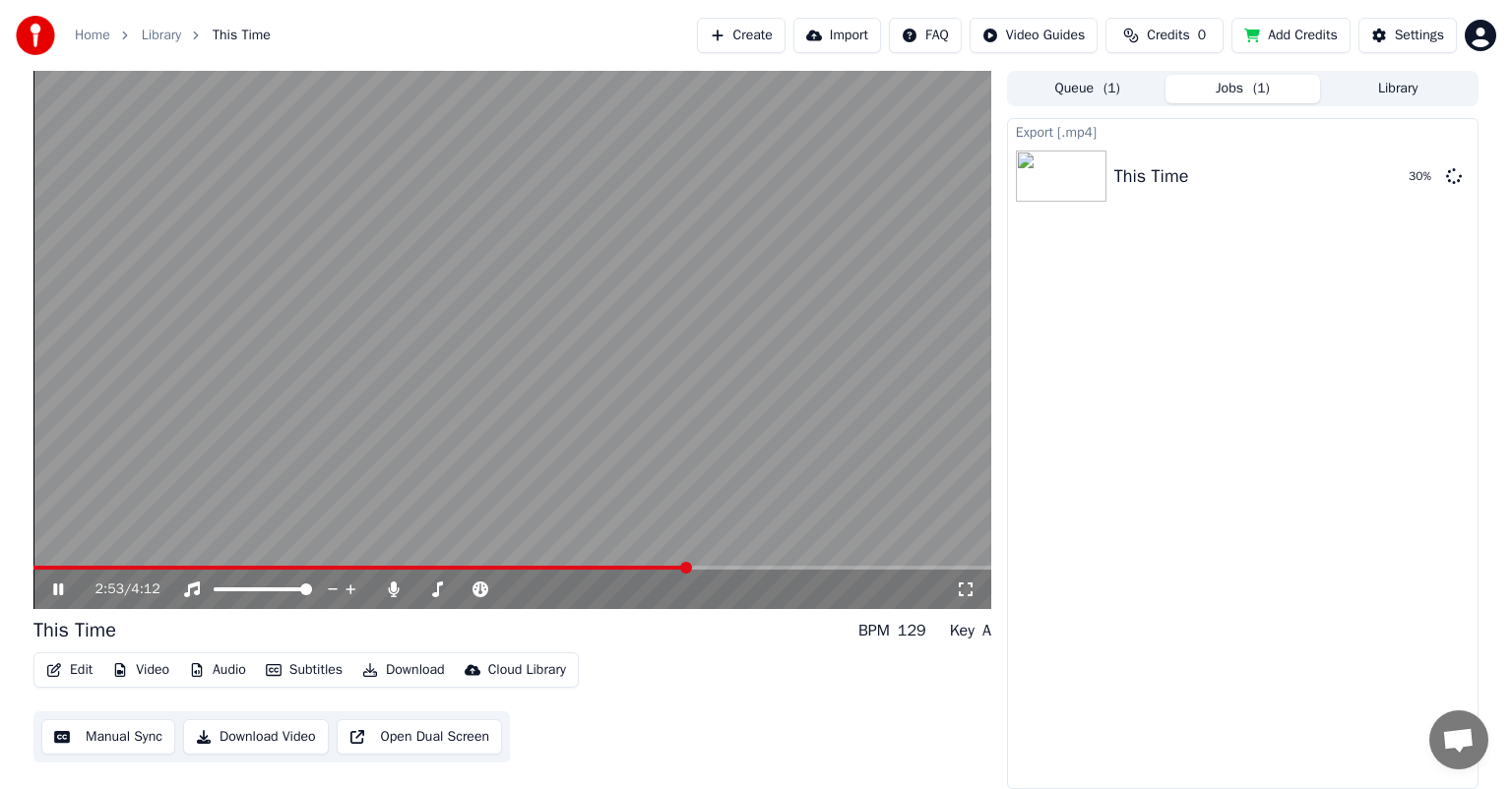 click at bounding box center [361, 568] 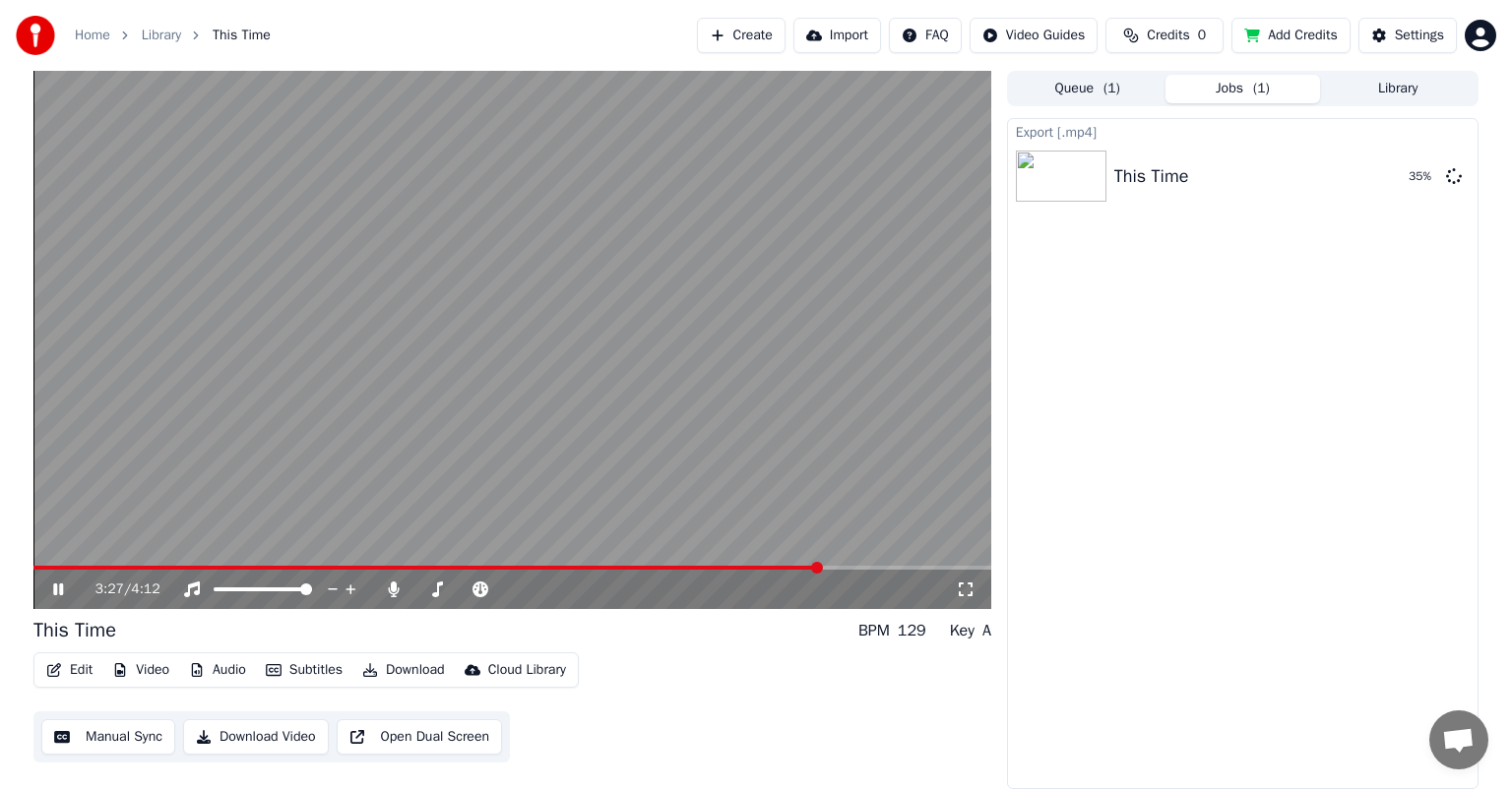 click 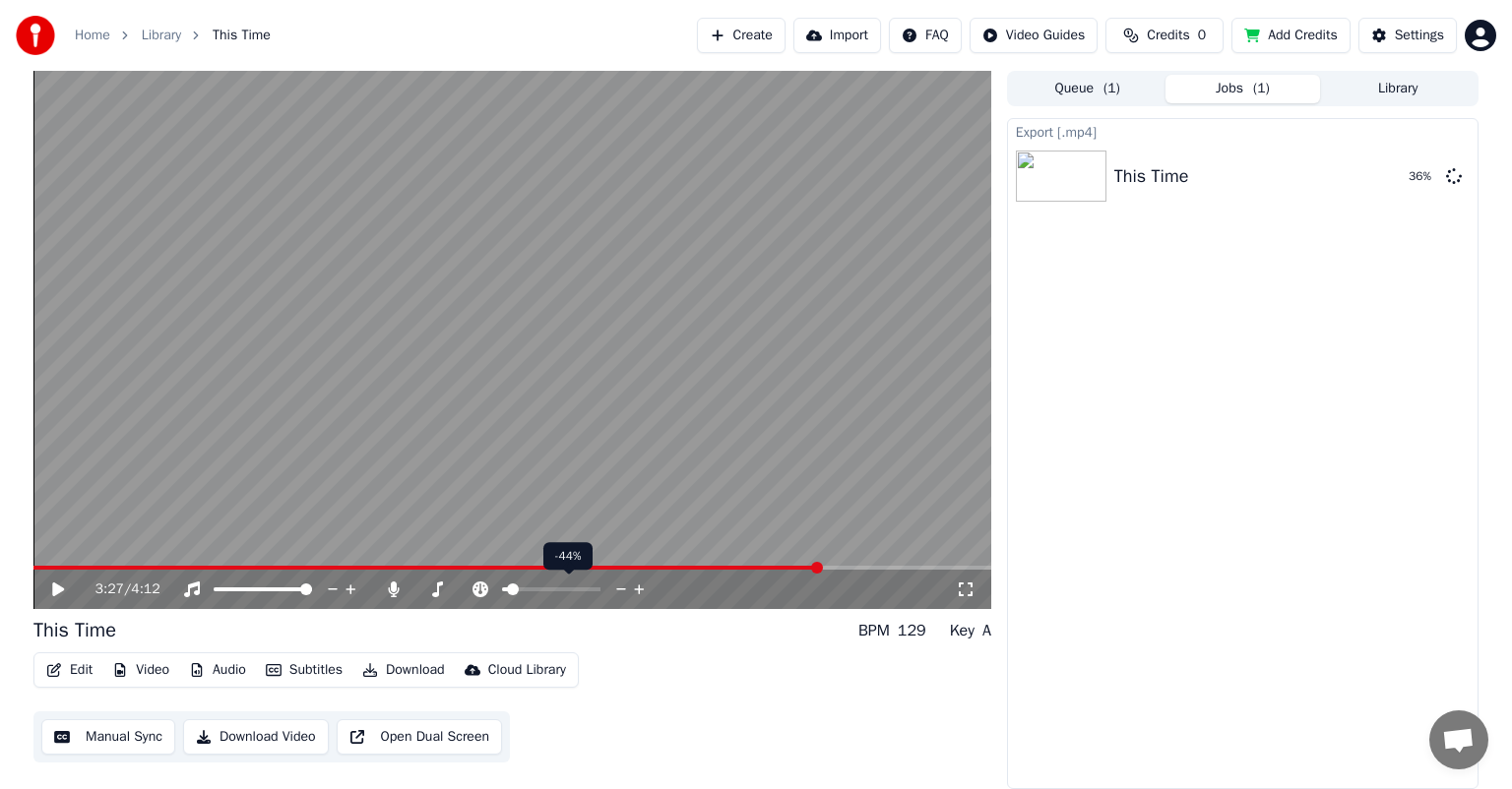 click at bounding box center (505, 589) 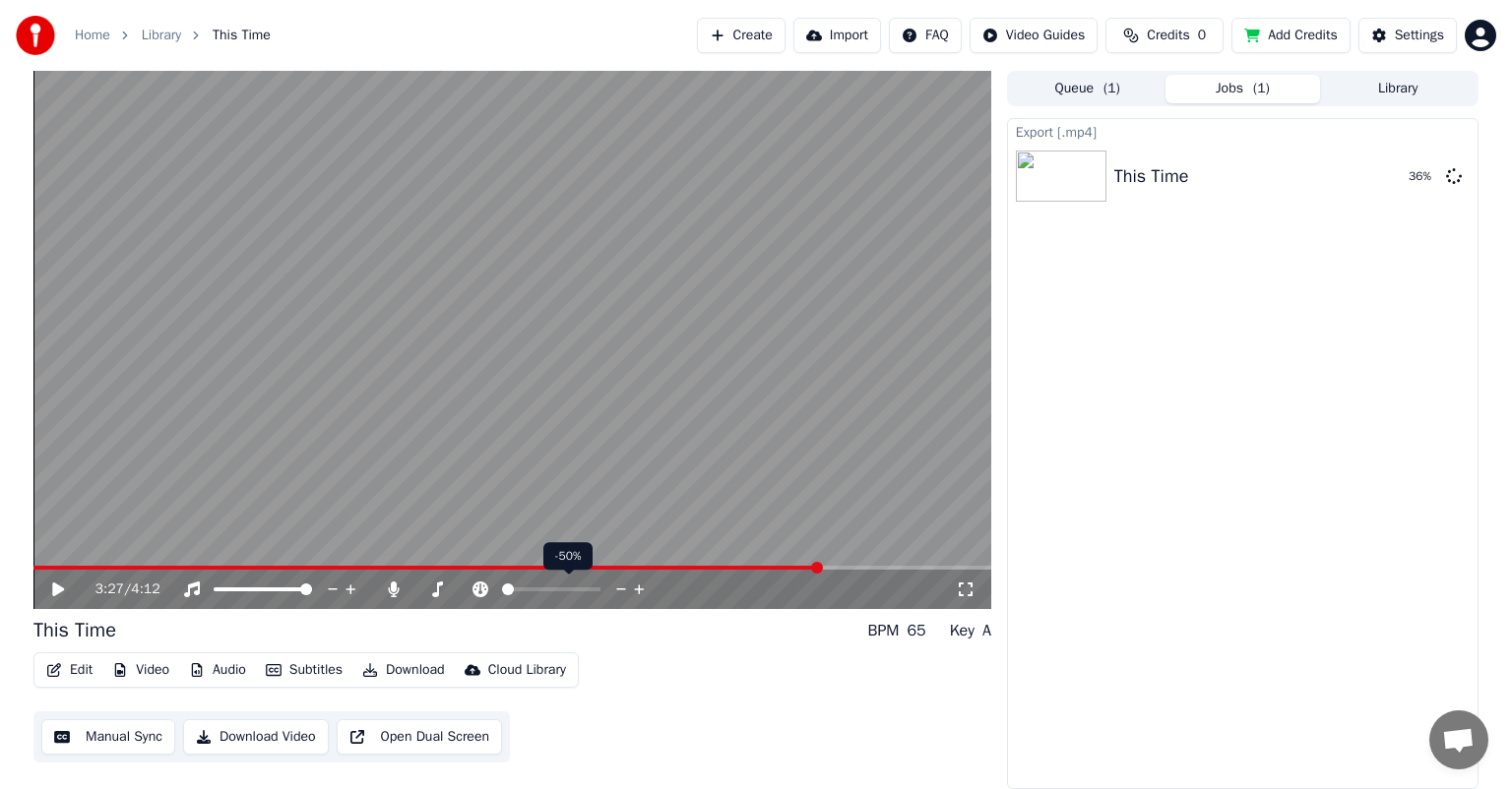 click at bounding box center [508, 589] 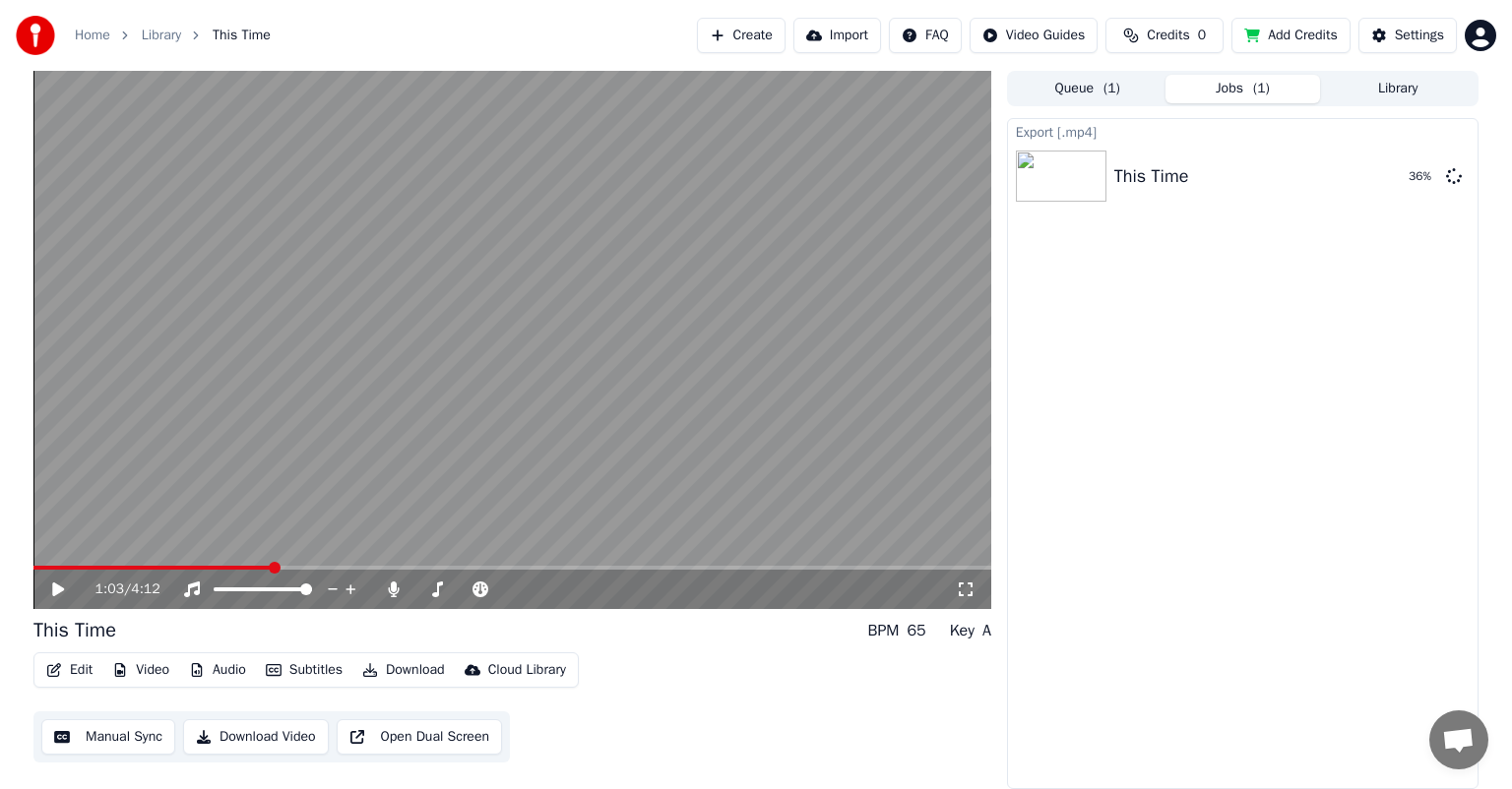 click at bounding box center [153, 568] 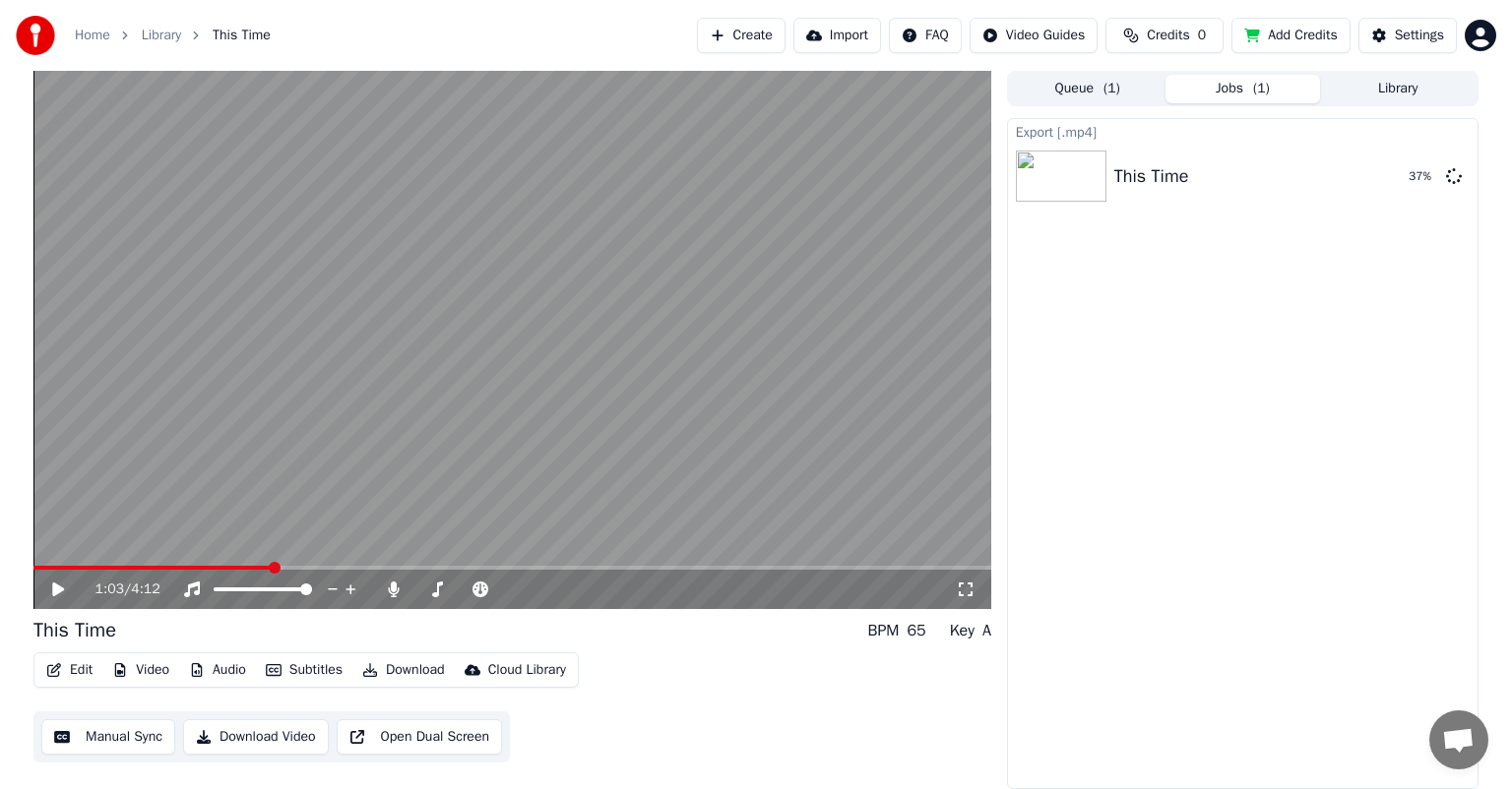 click 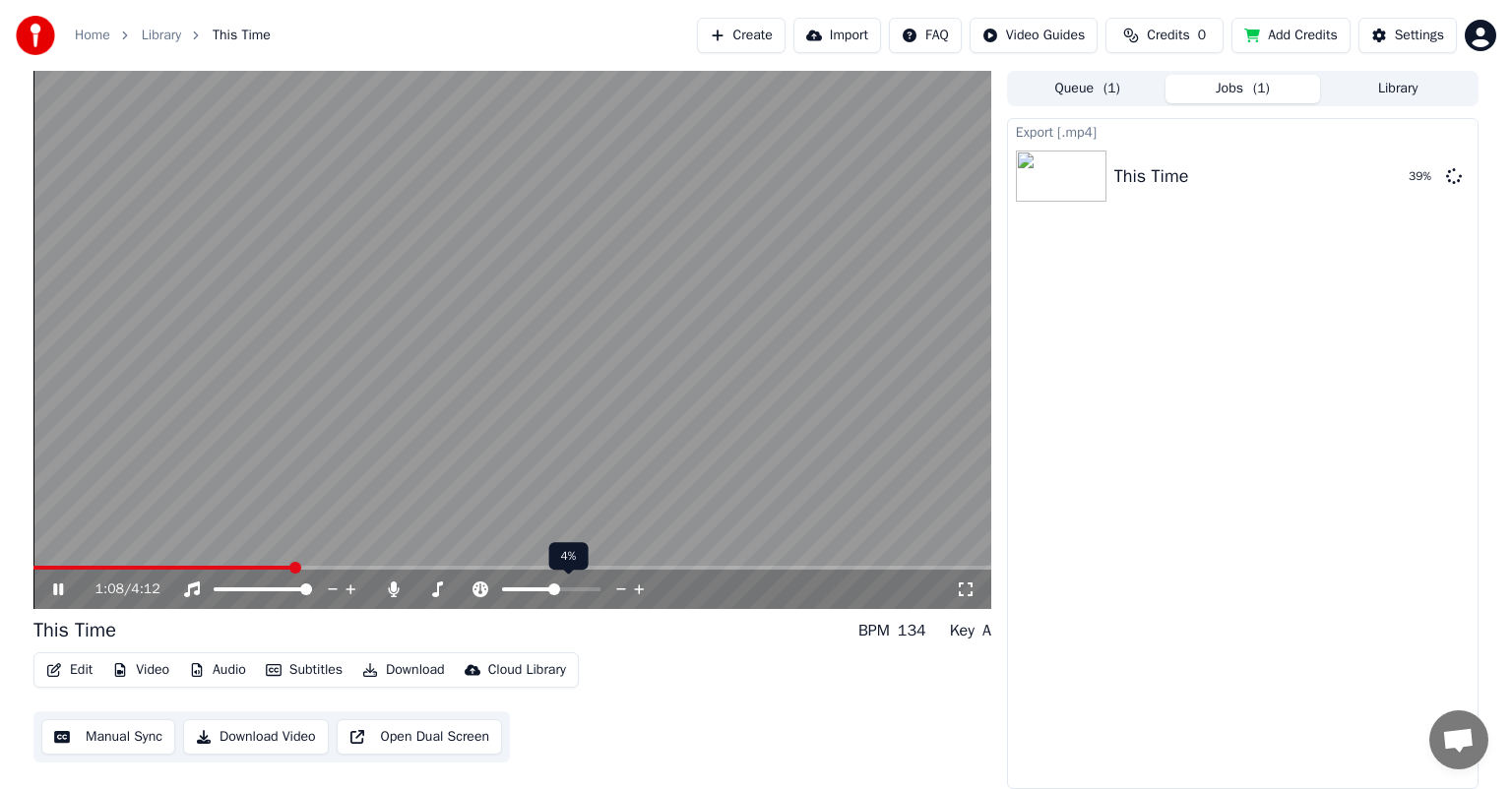 click at bounding box center [554, 589] 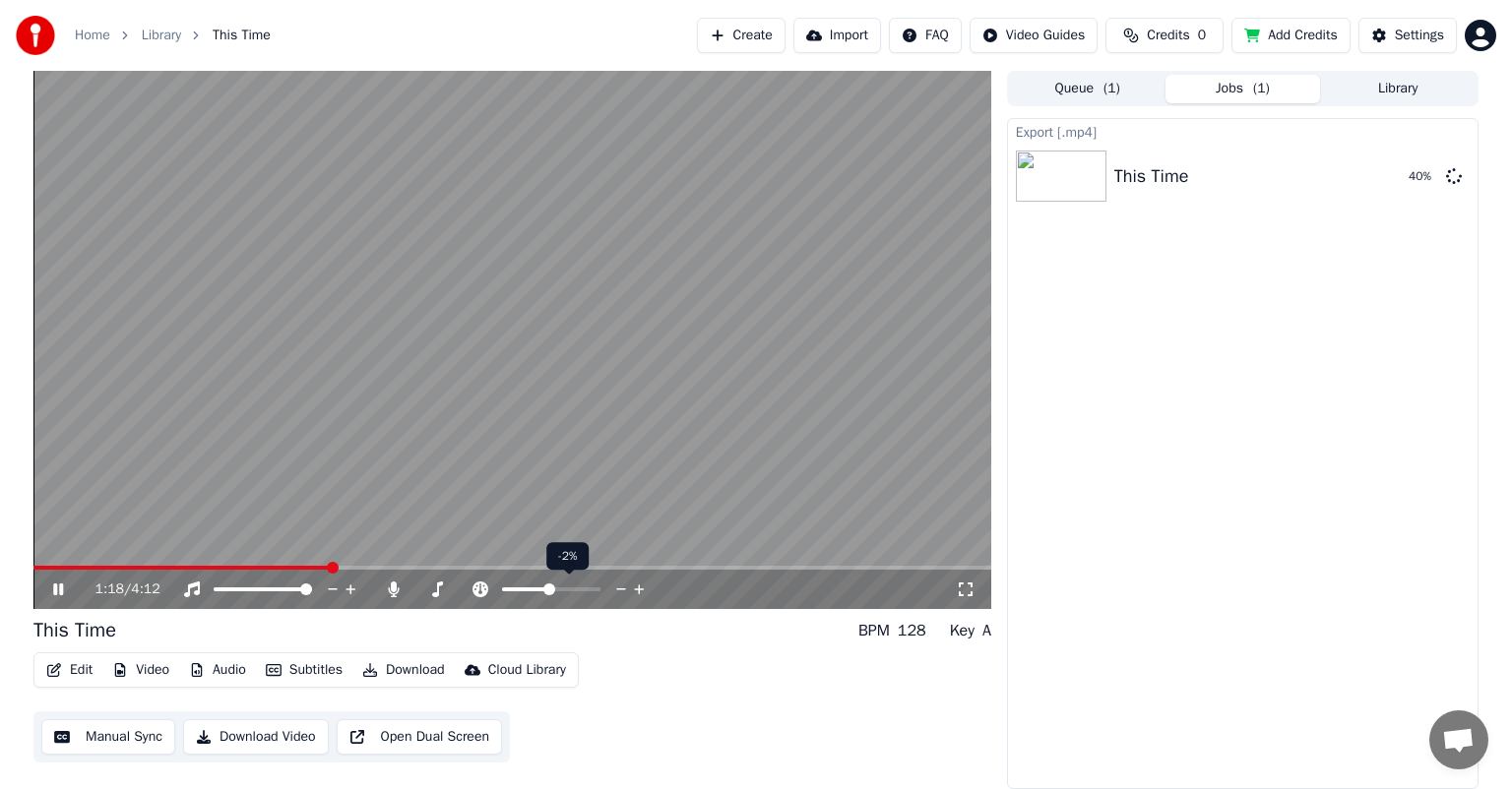 click at bounding box center (549, 589) 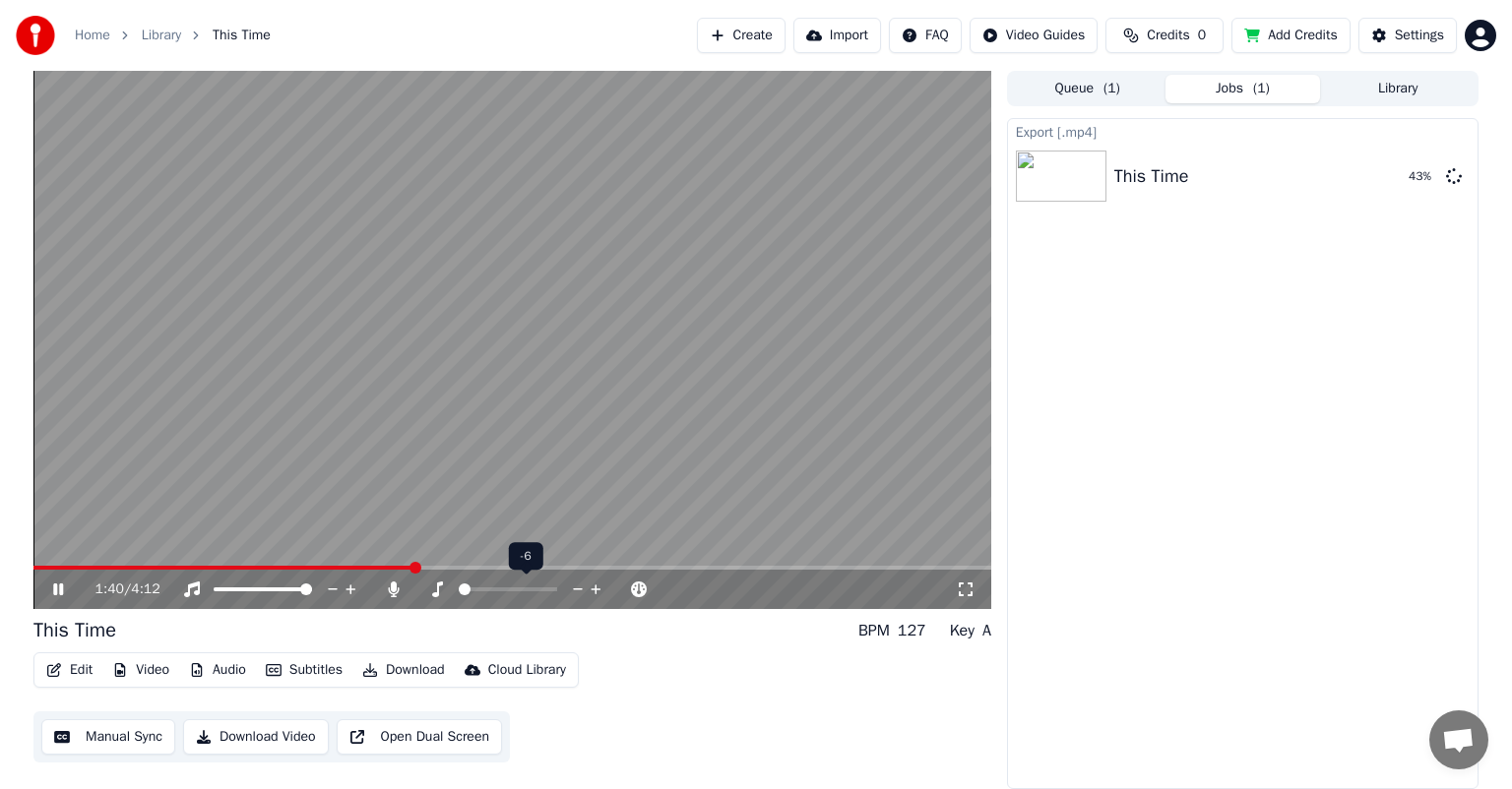 click at bounding box center (459, 589) 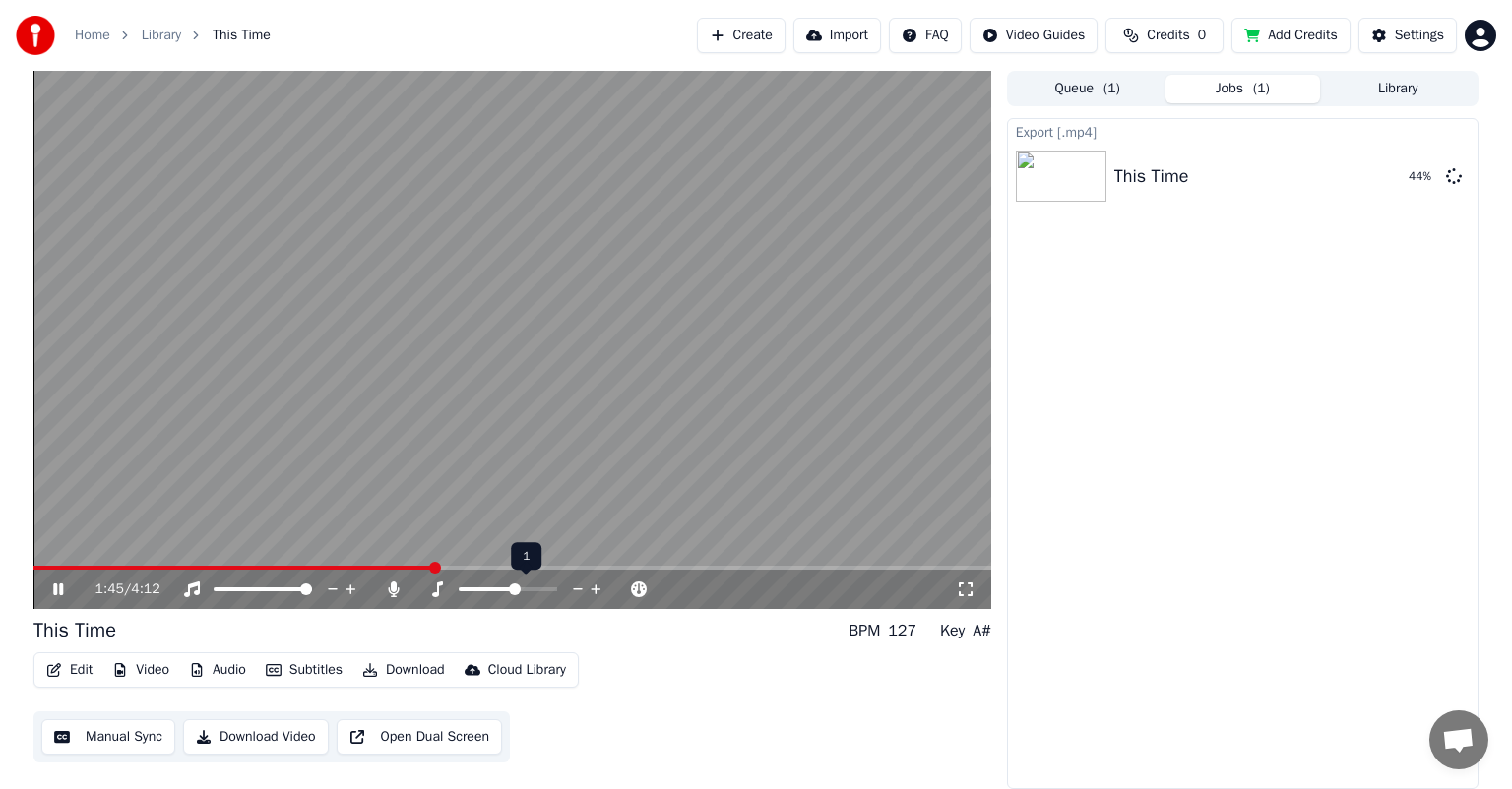 click at bounding box center [515, 589] 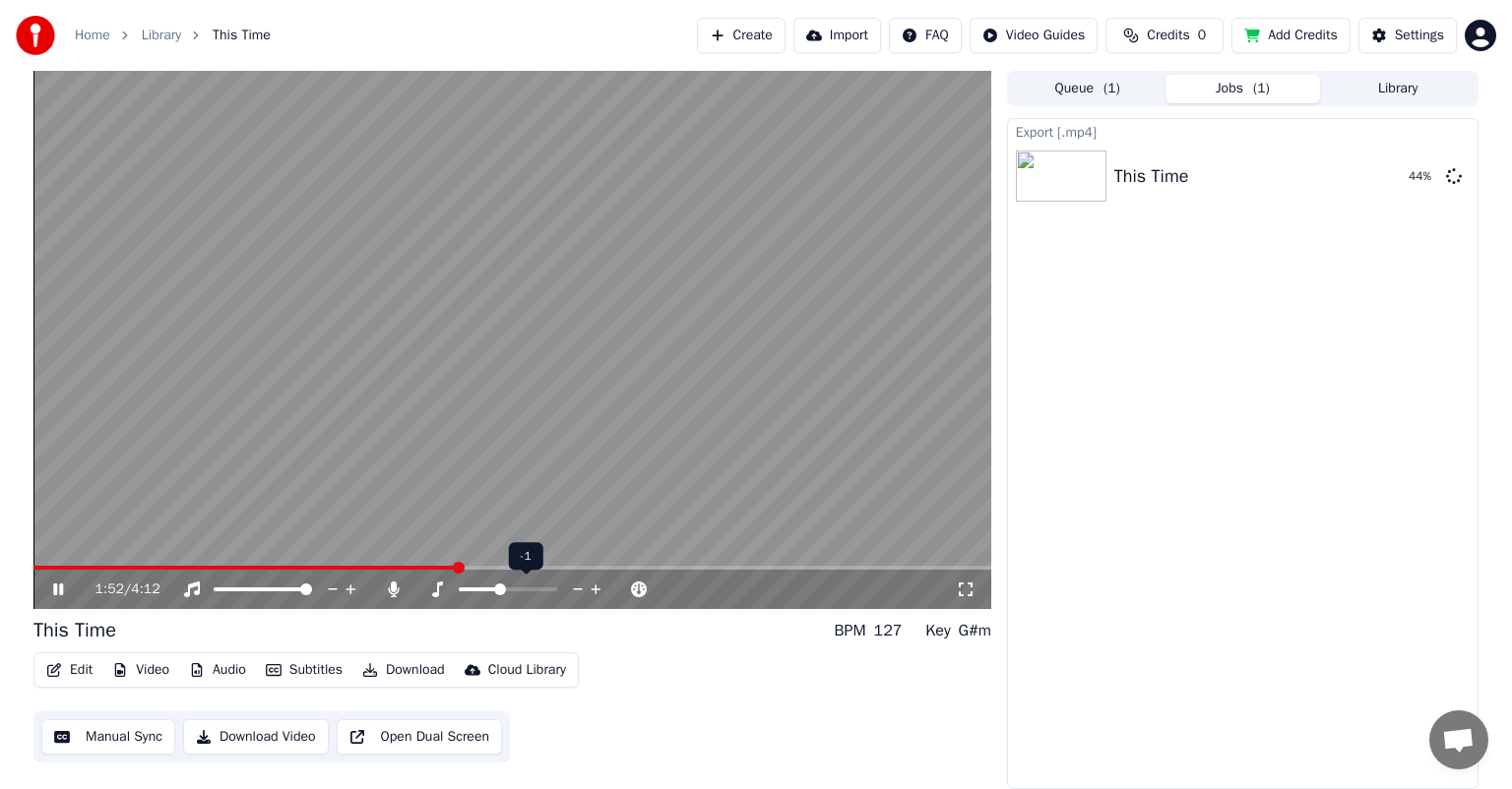 click at bounding box center (500, 589) 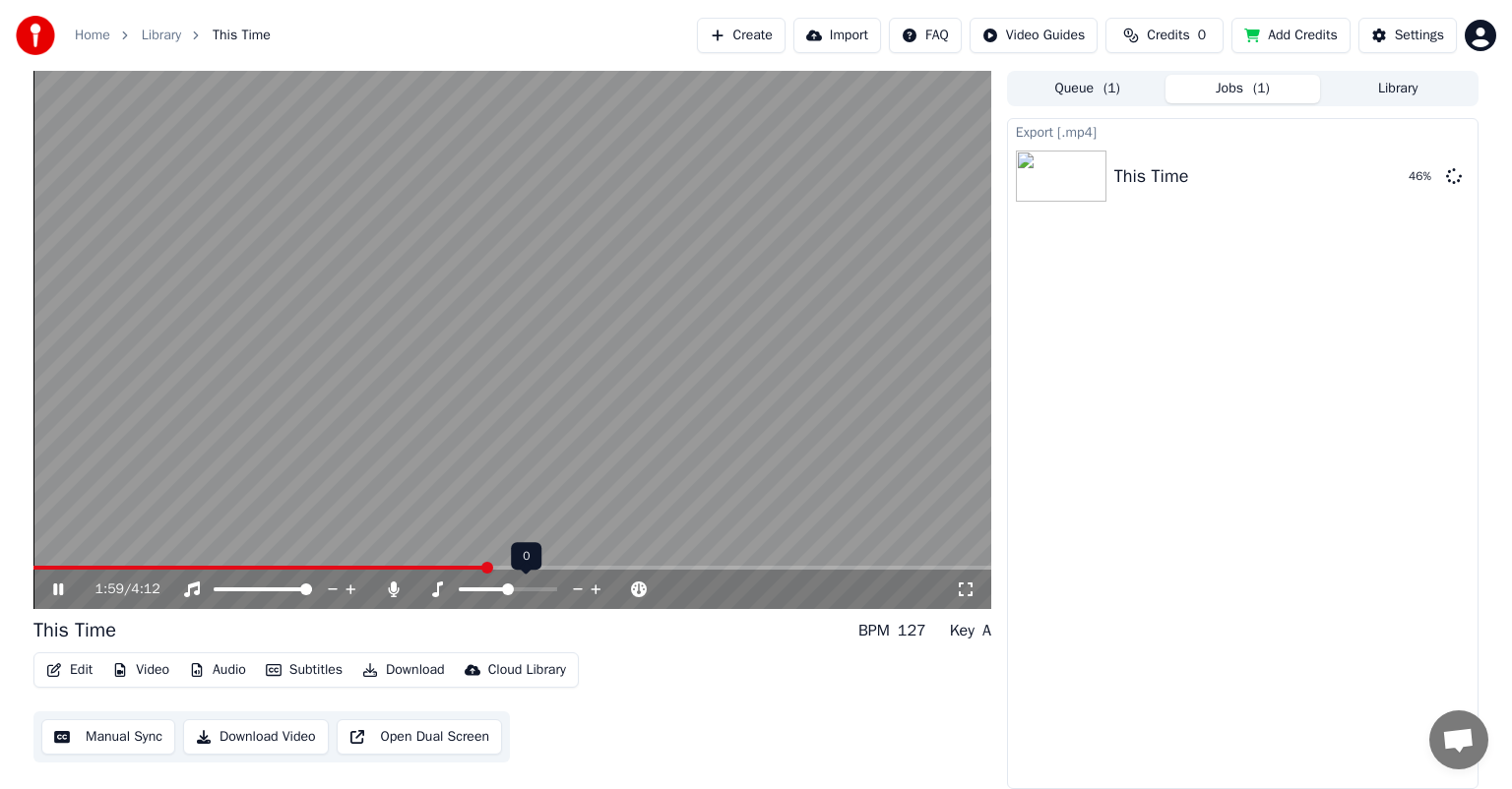 click at bounding box center [508, 589] 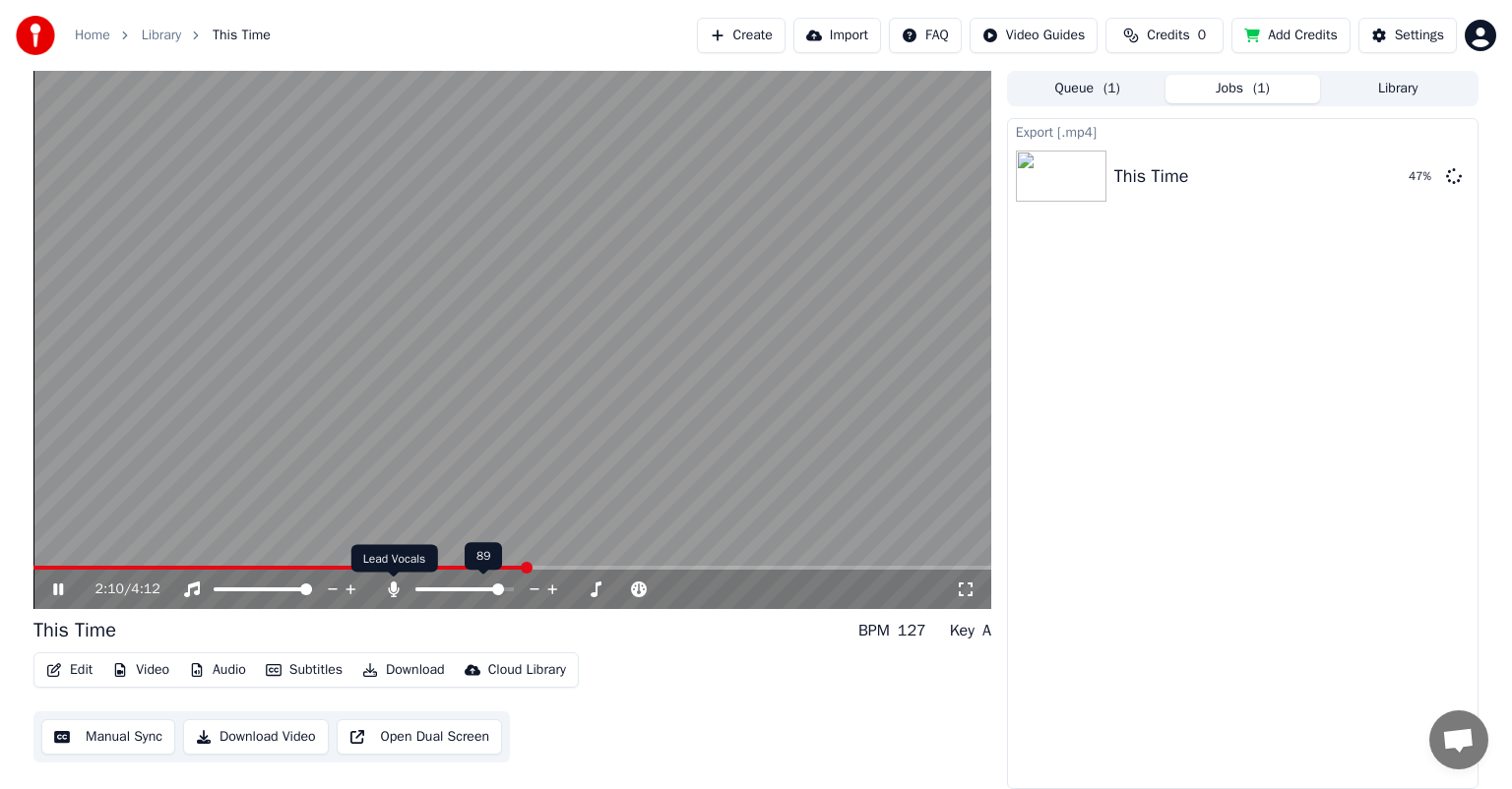 click 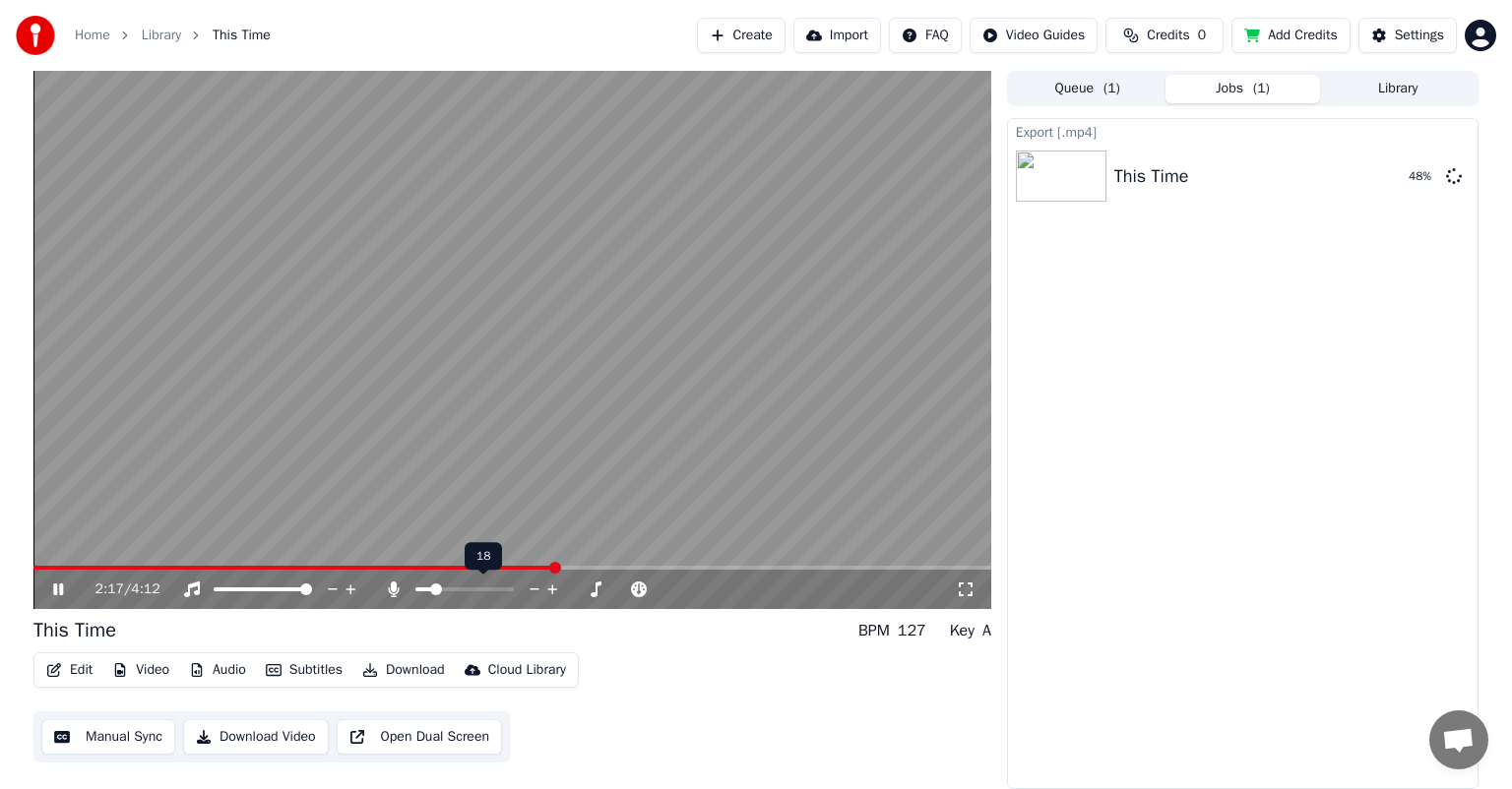 click at bounding box center (436, 589) 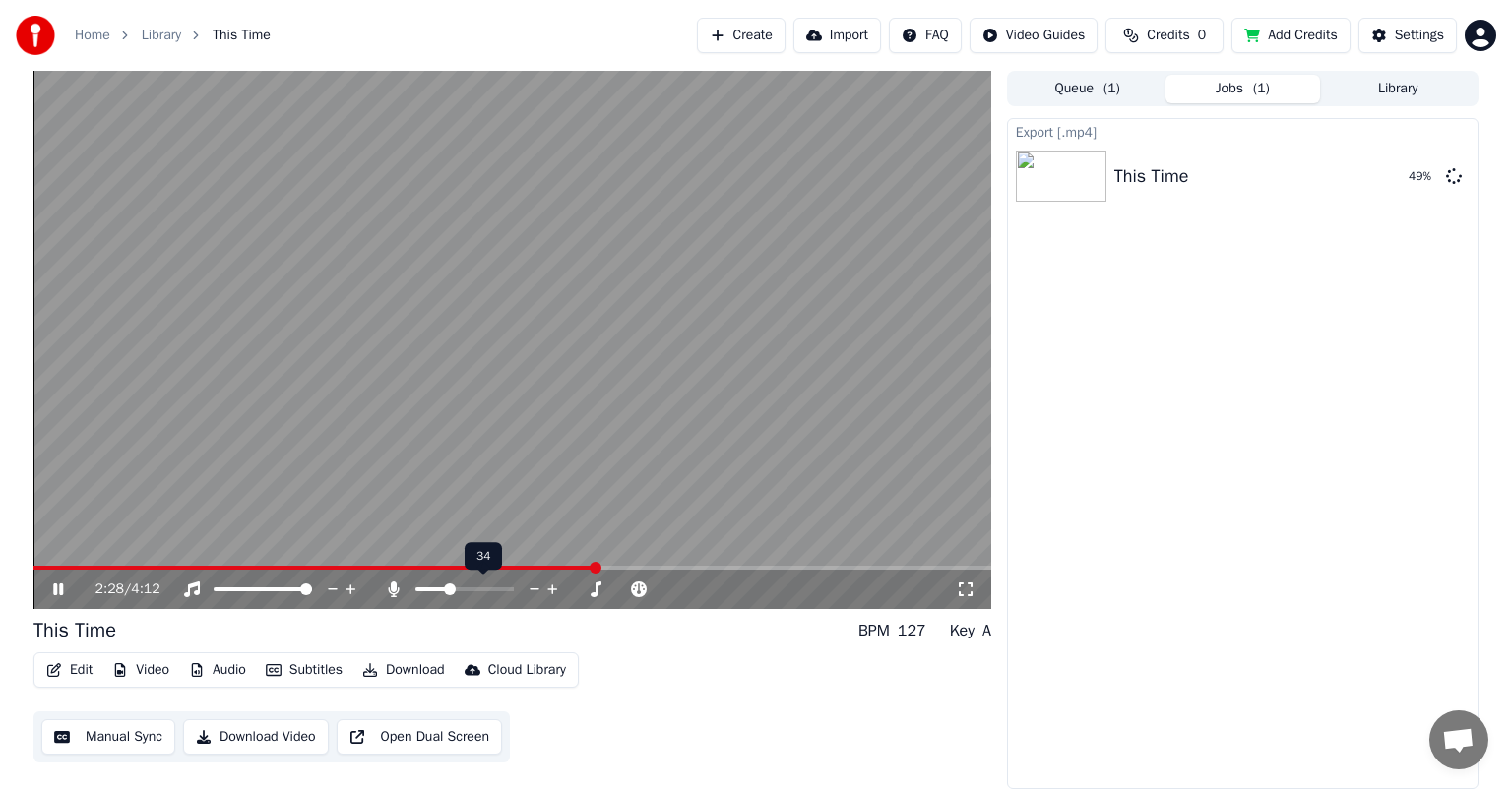 click at bounding box center [450, 589] 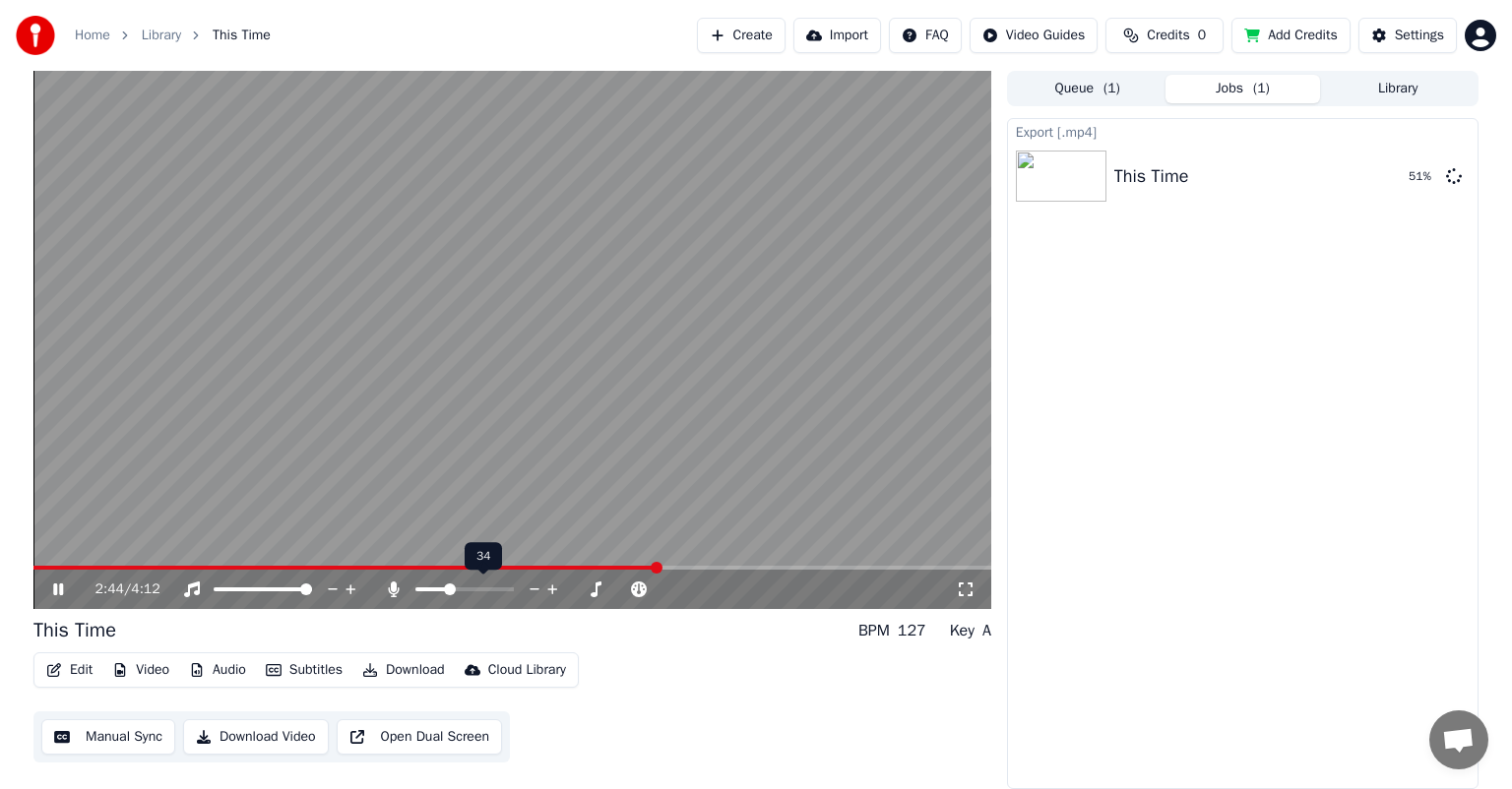 click 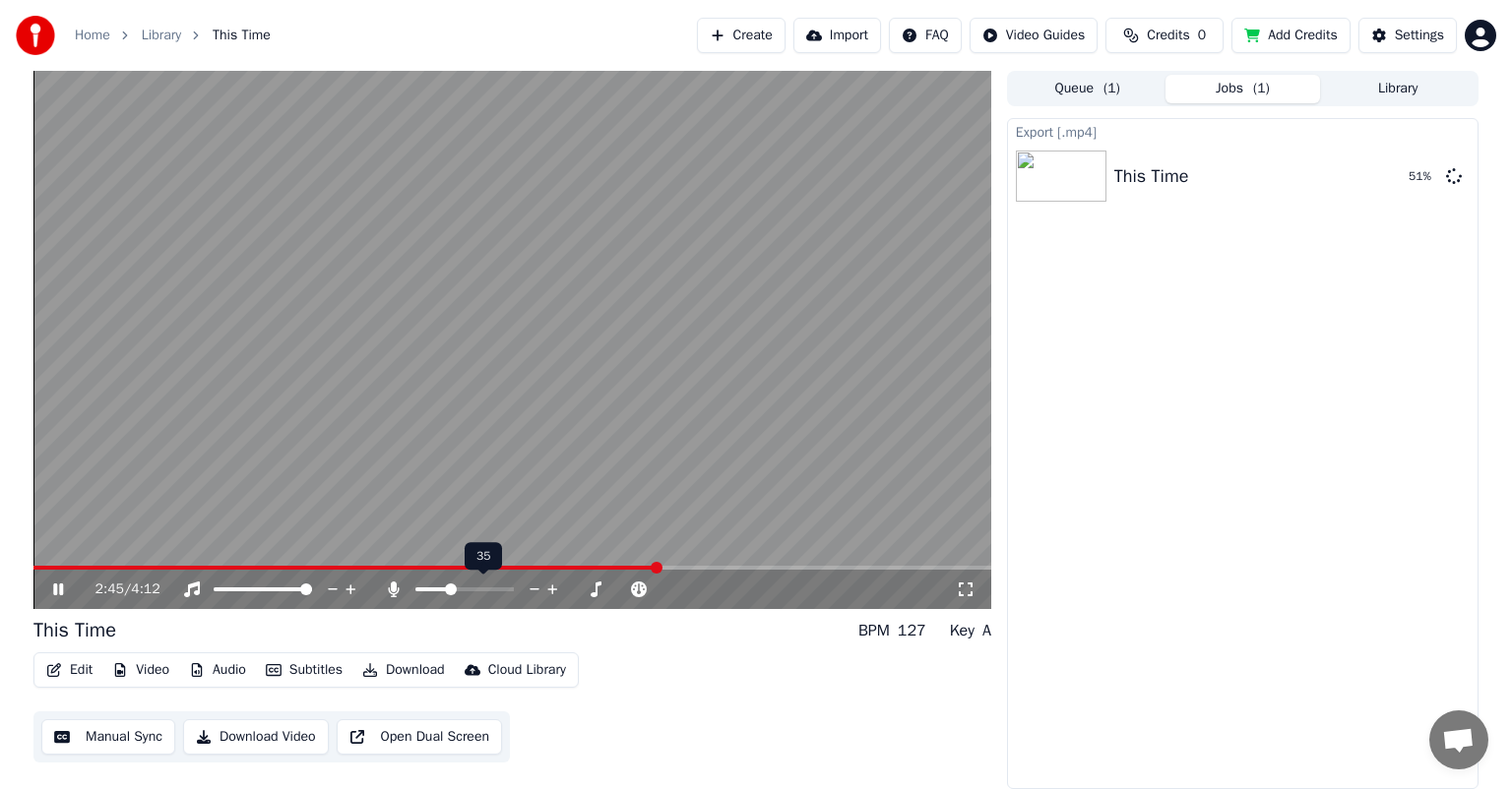 click 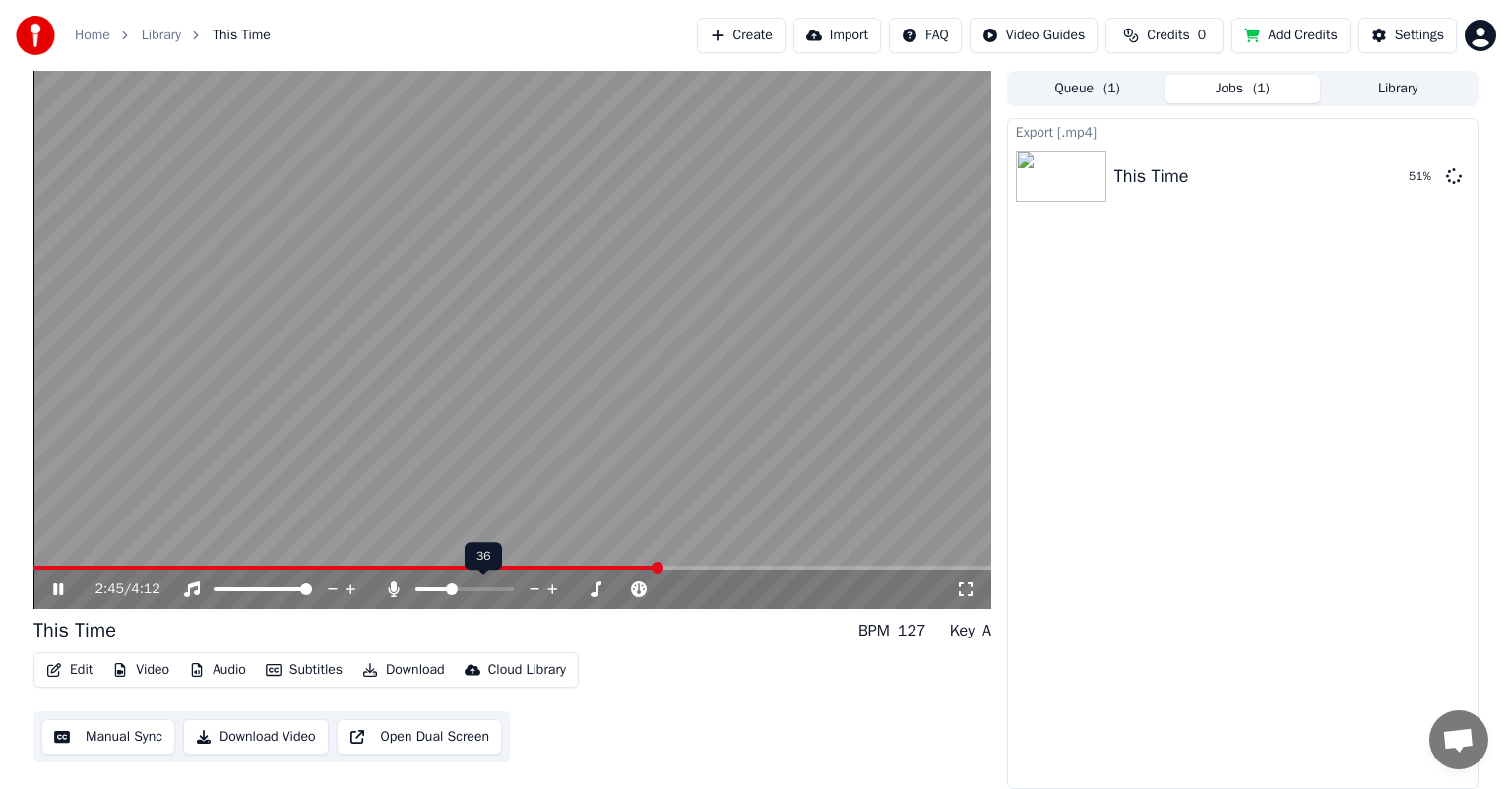 click 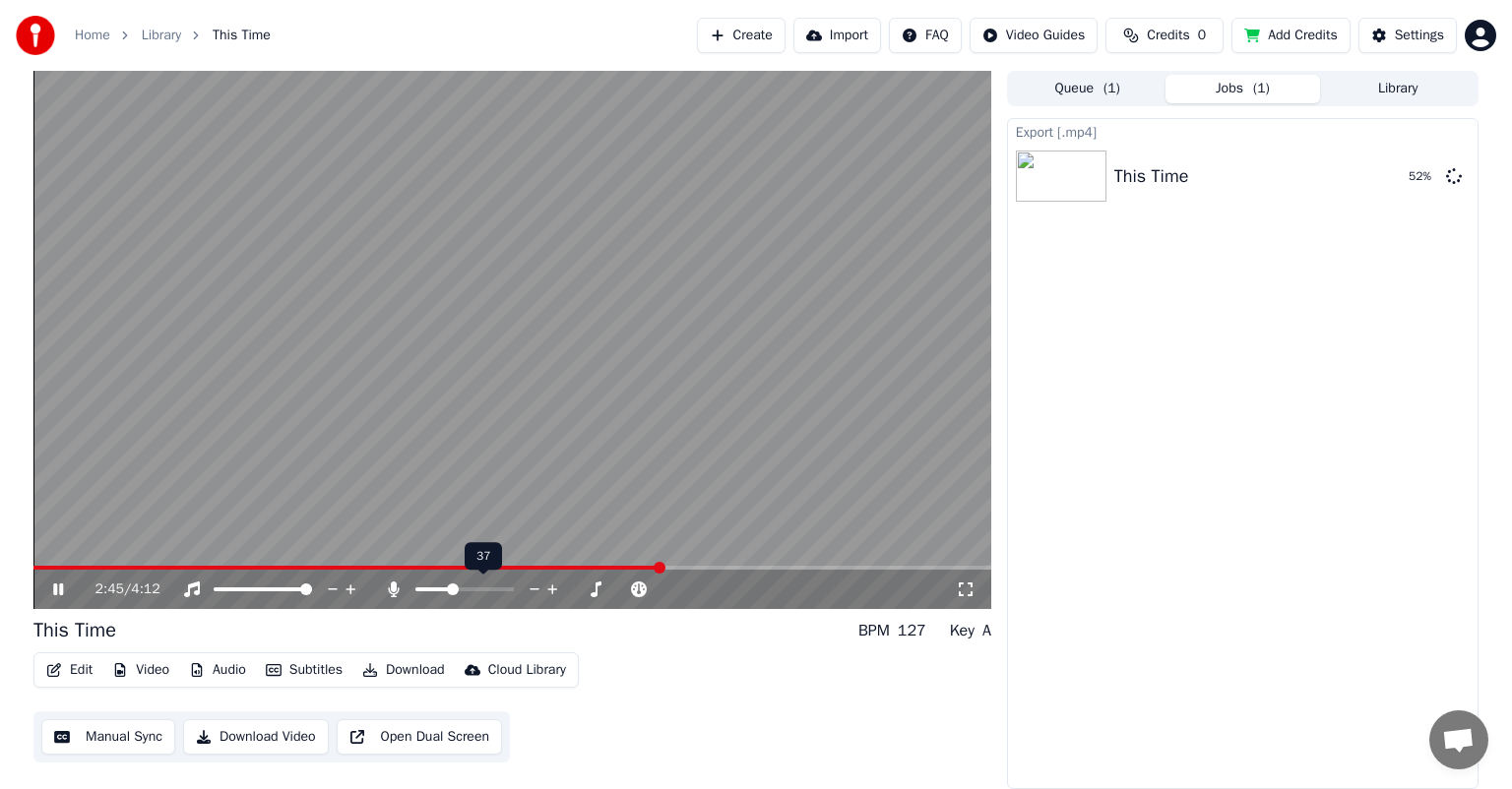 click 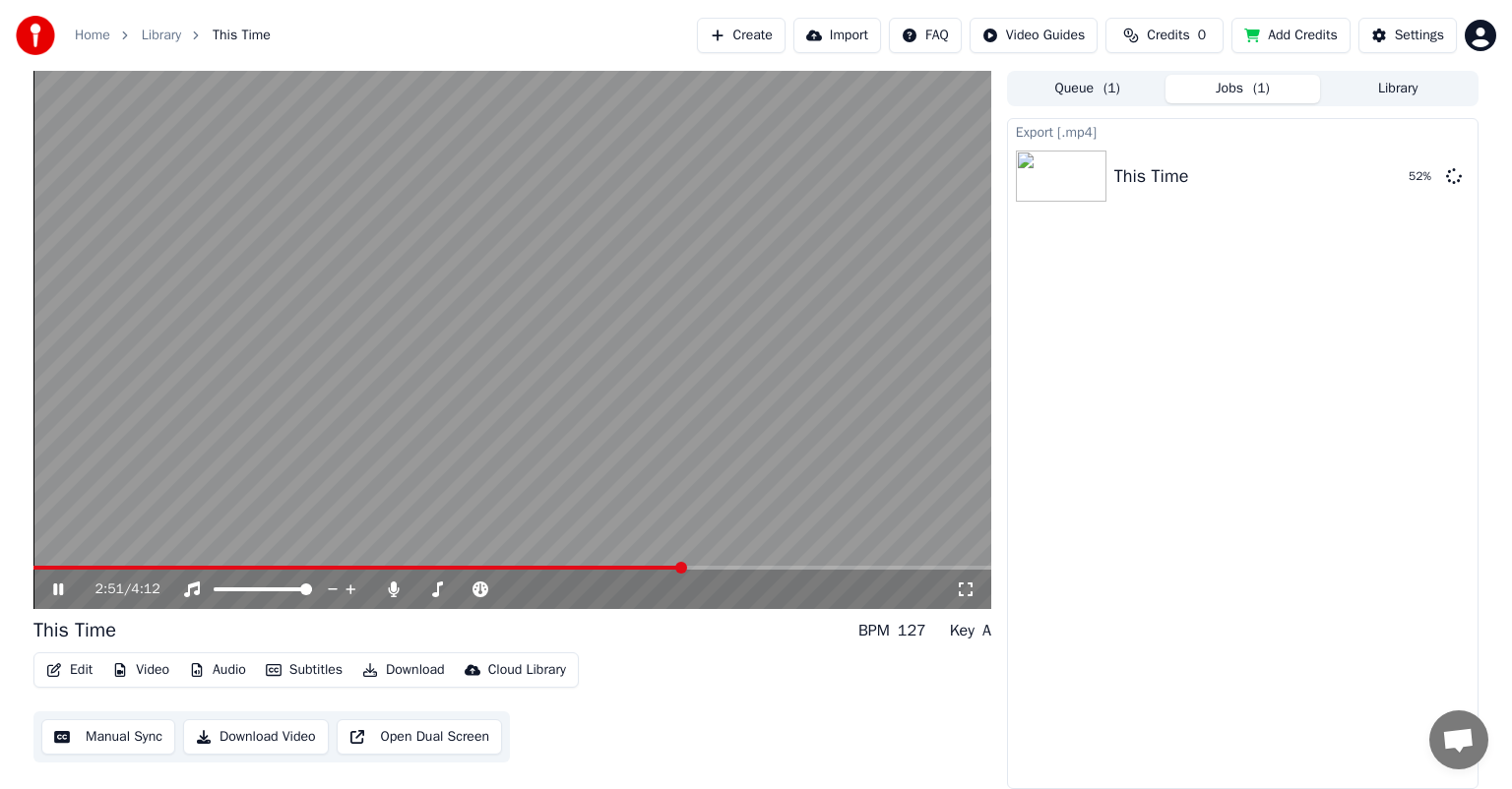 click at bounding box center [512, 339] 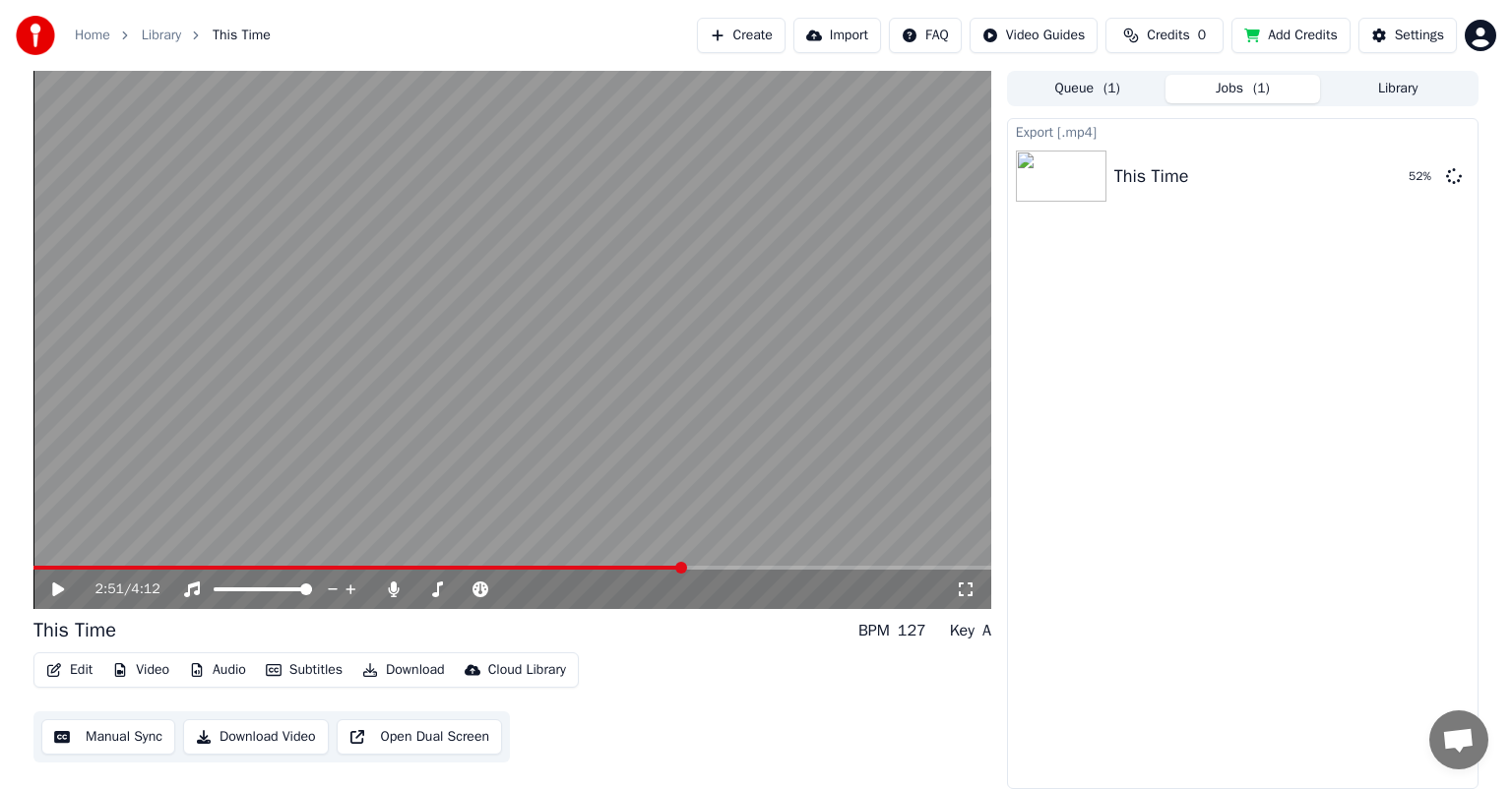 click at bounding box center (358, 568) 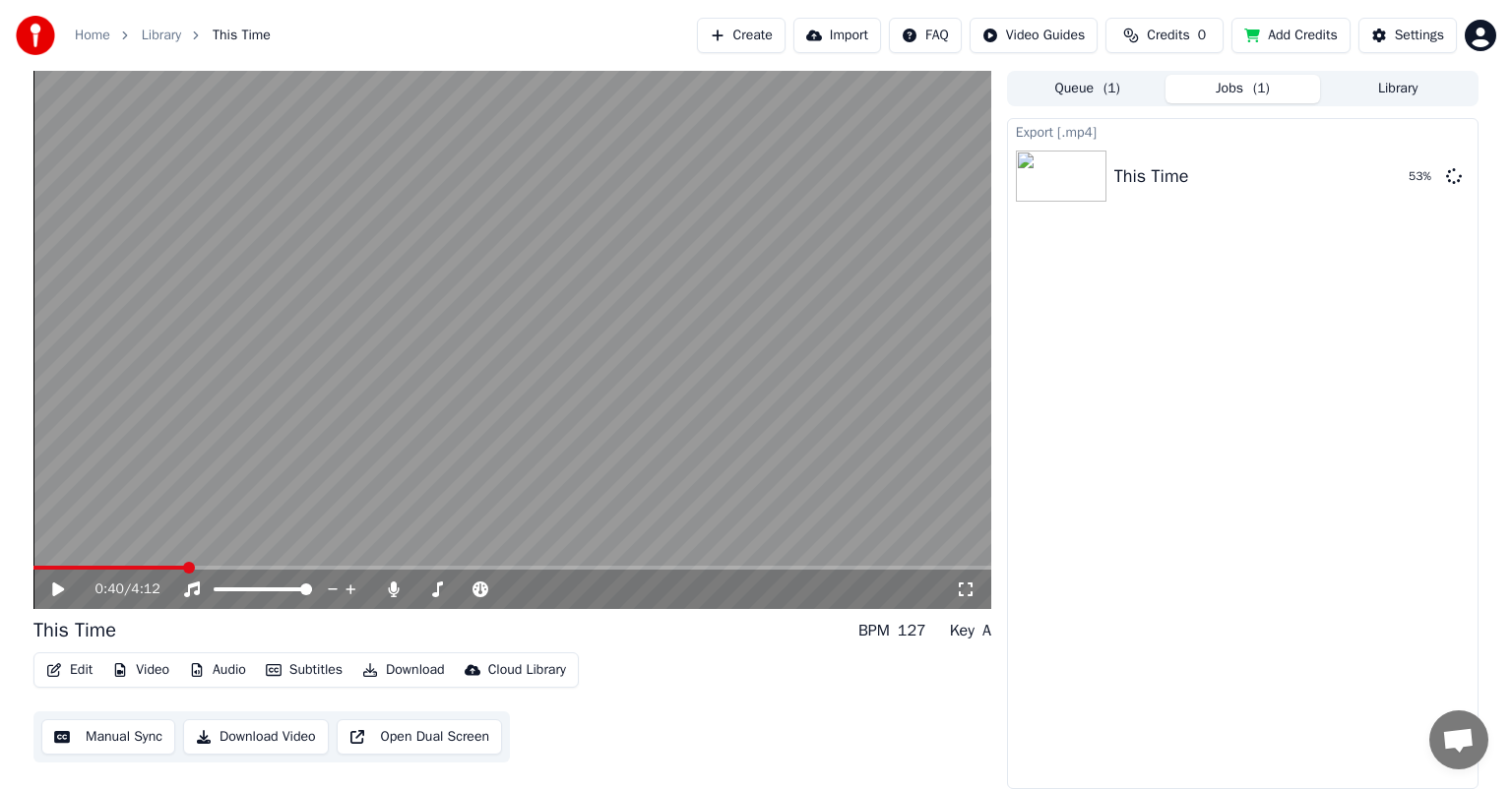 click 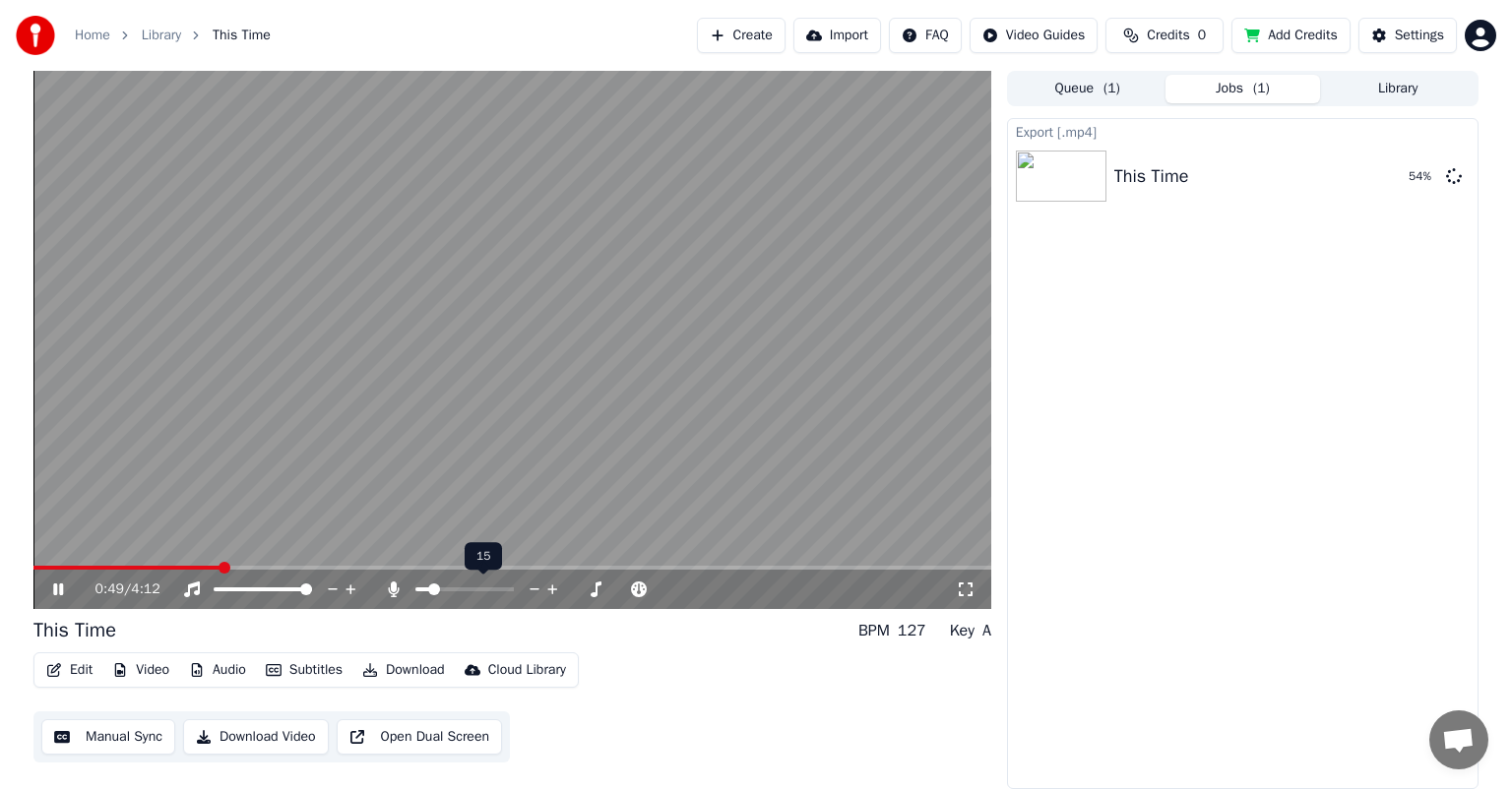 click at bounding box center [422, 589] 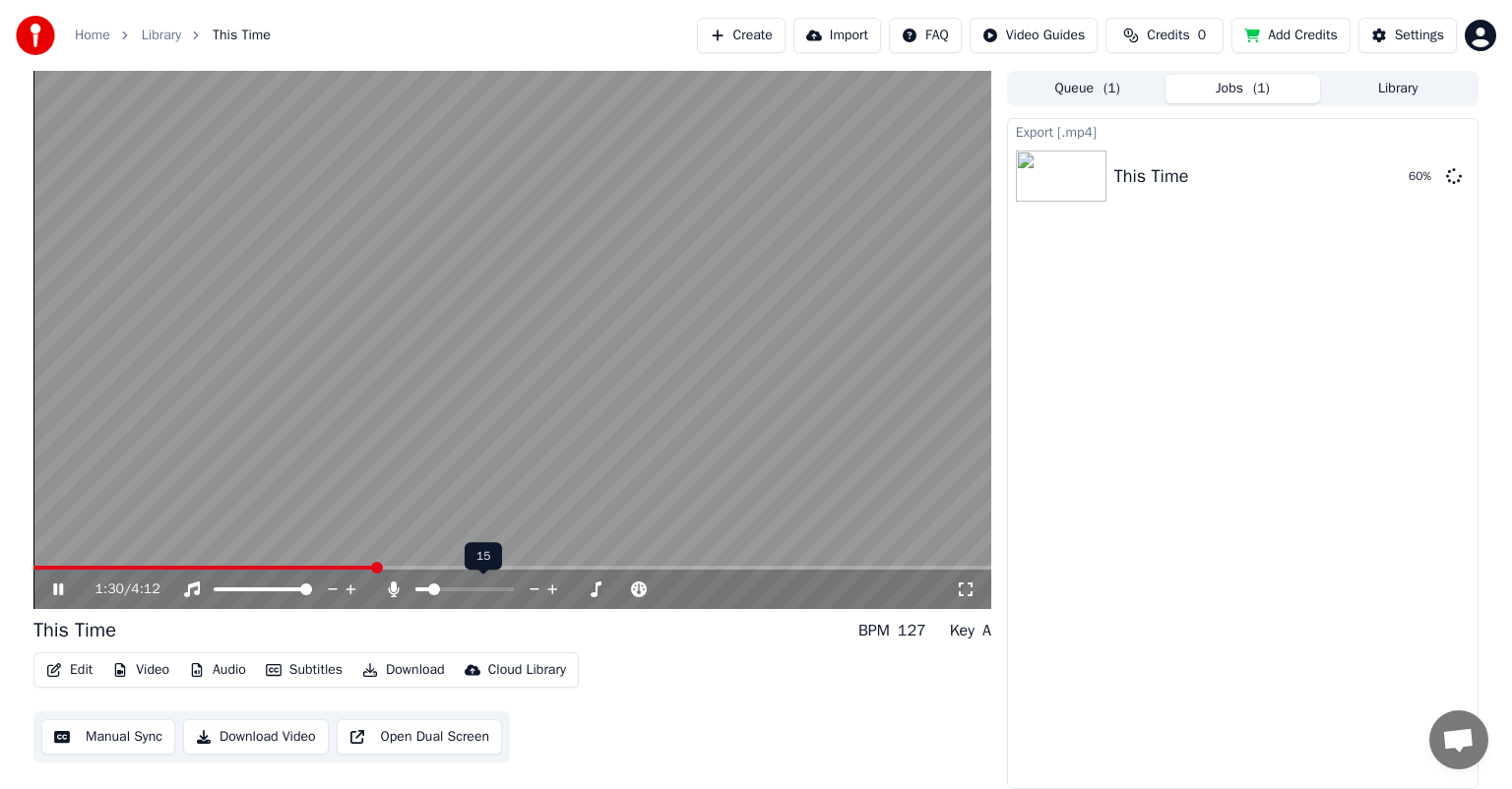 click 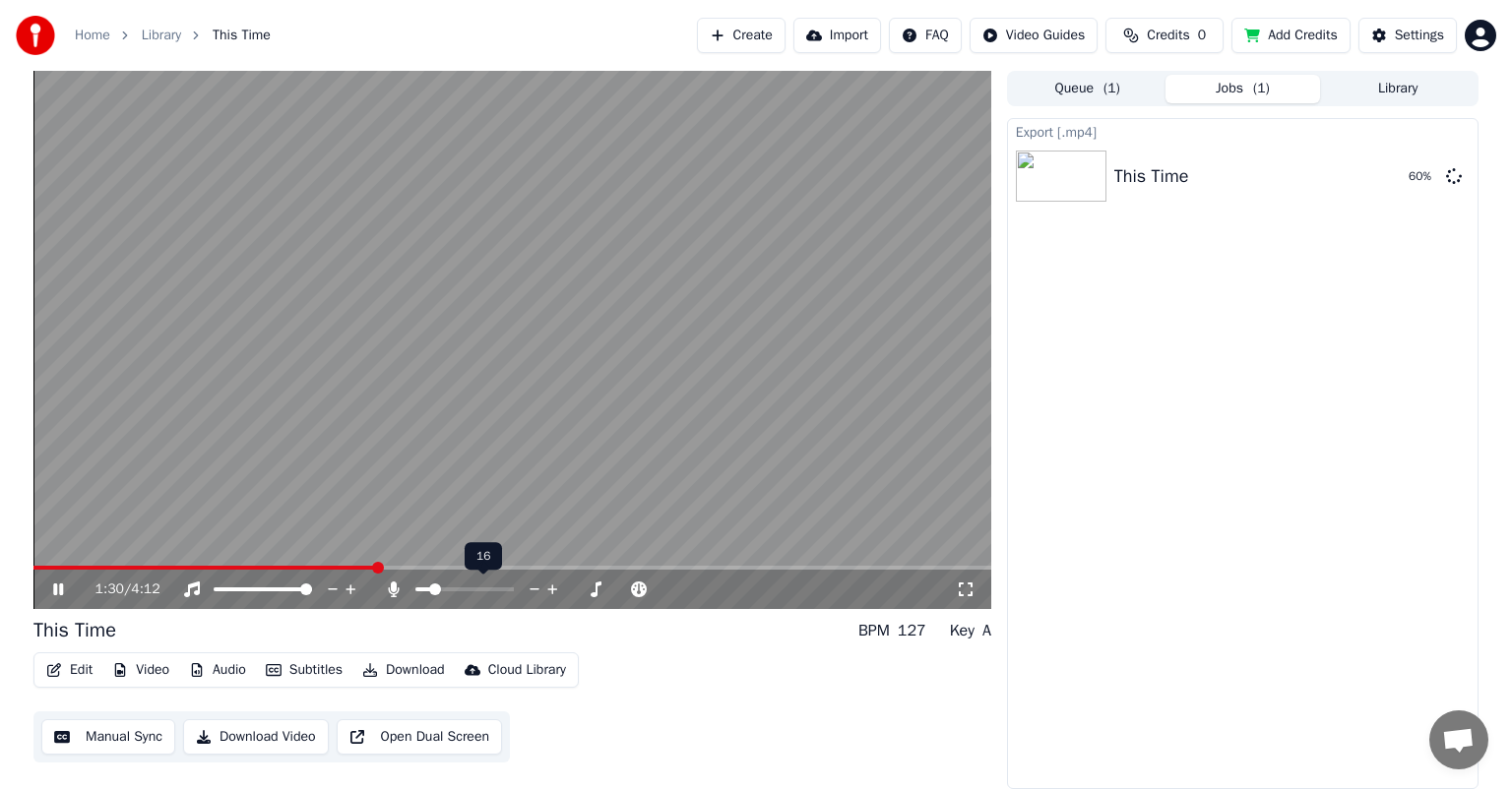click 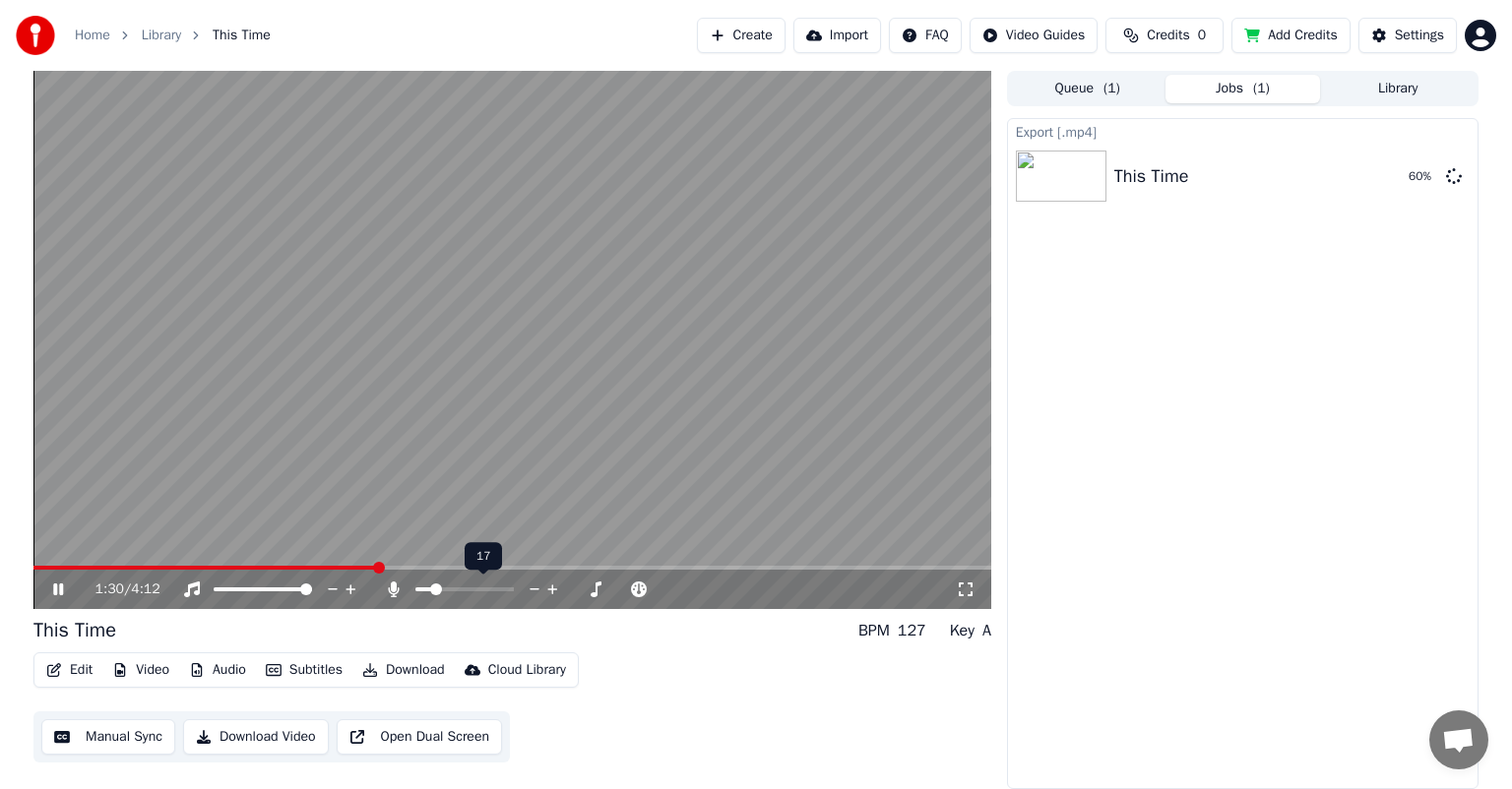 click 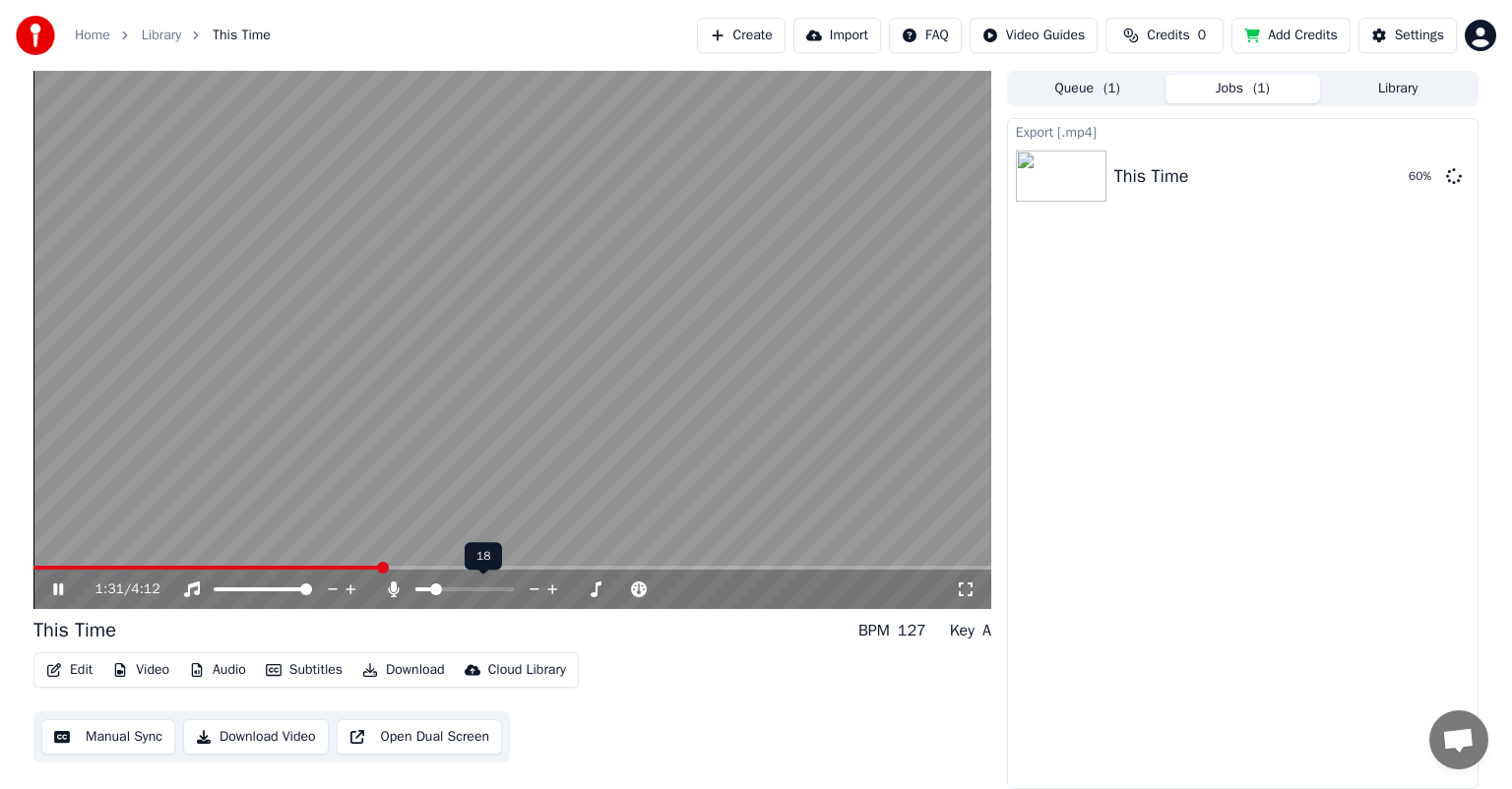 click 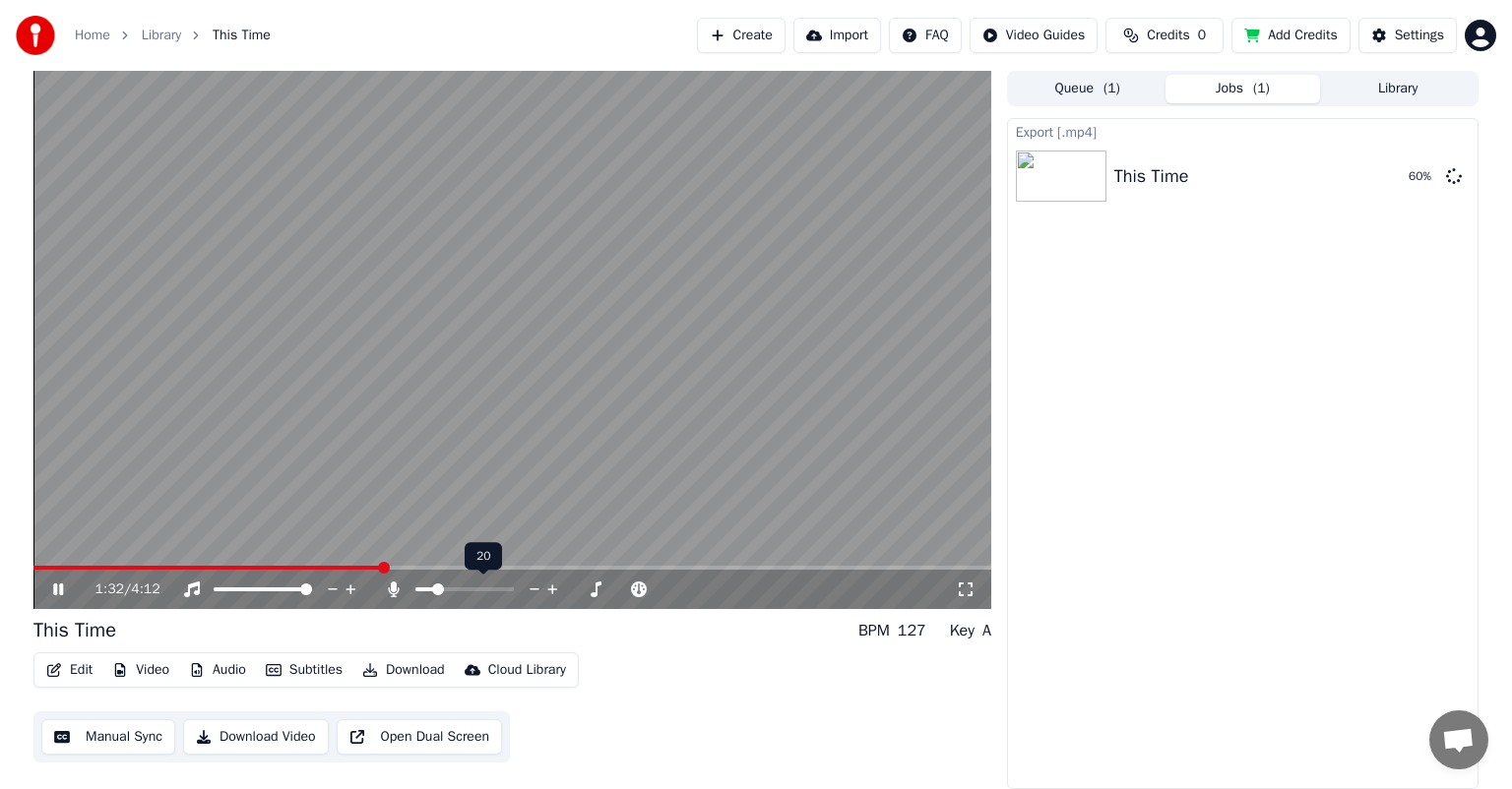 click 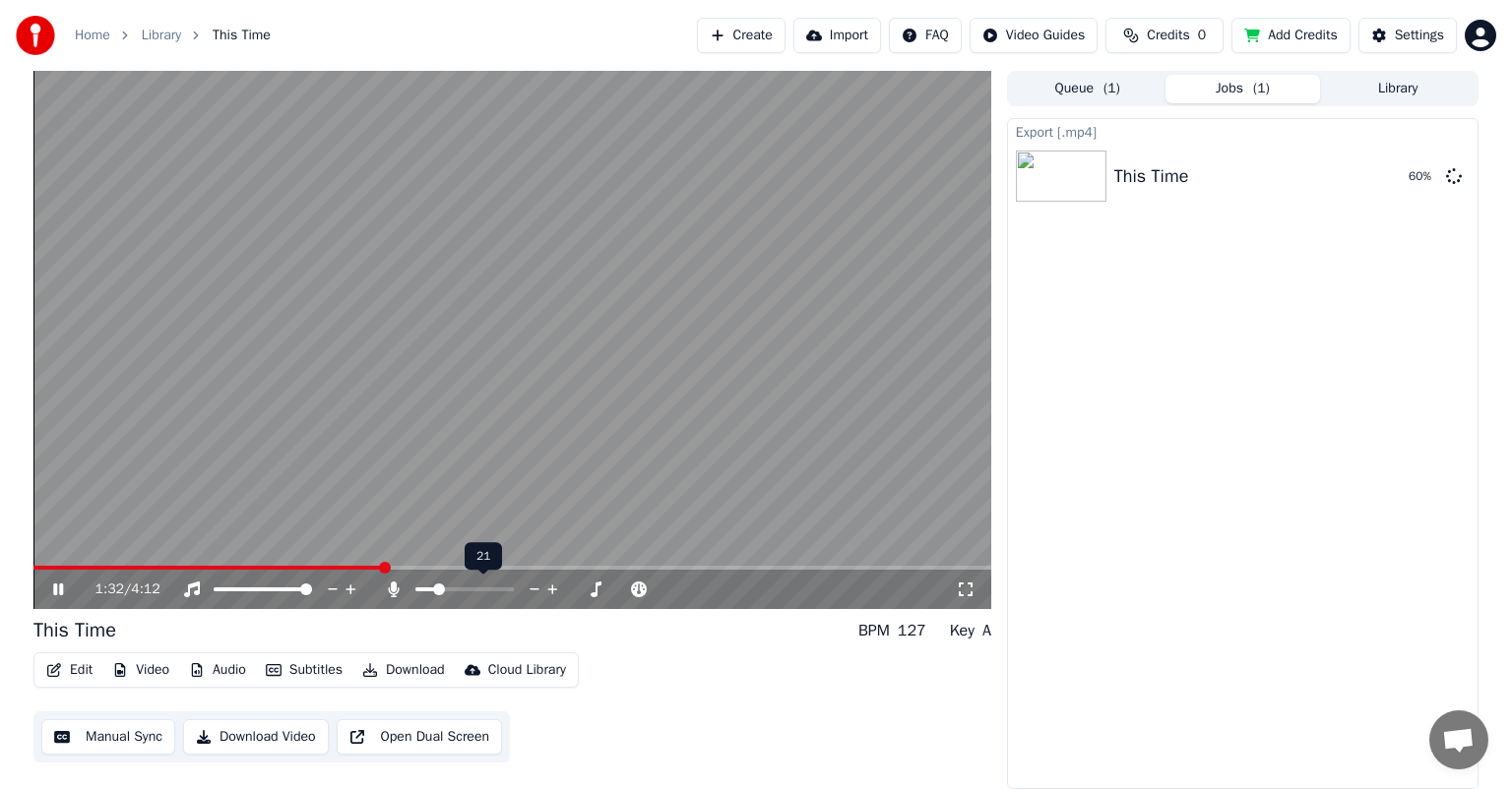 click 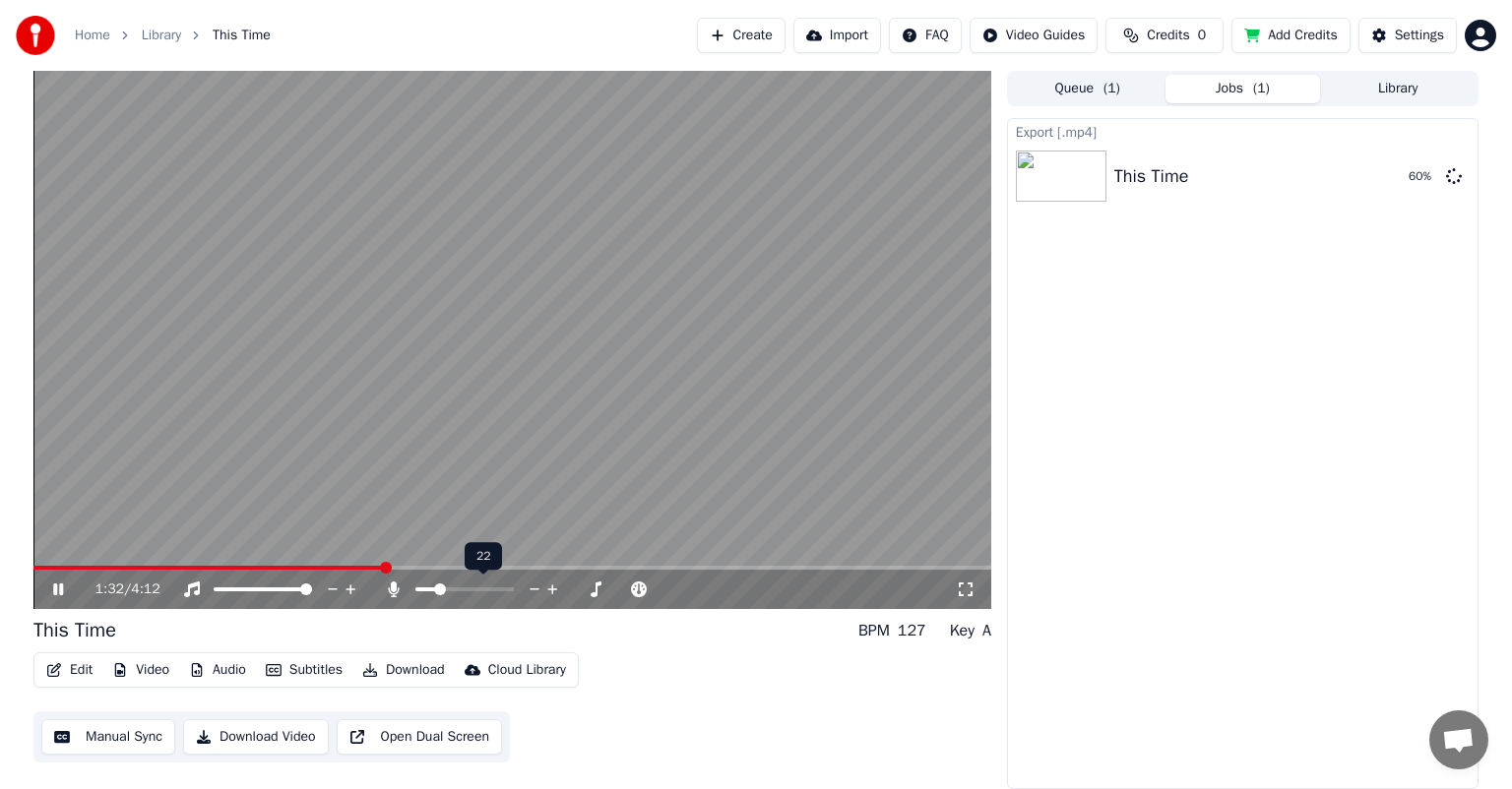 click 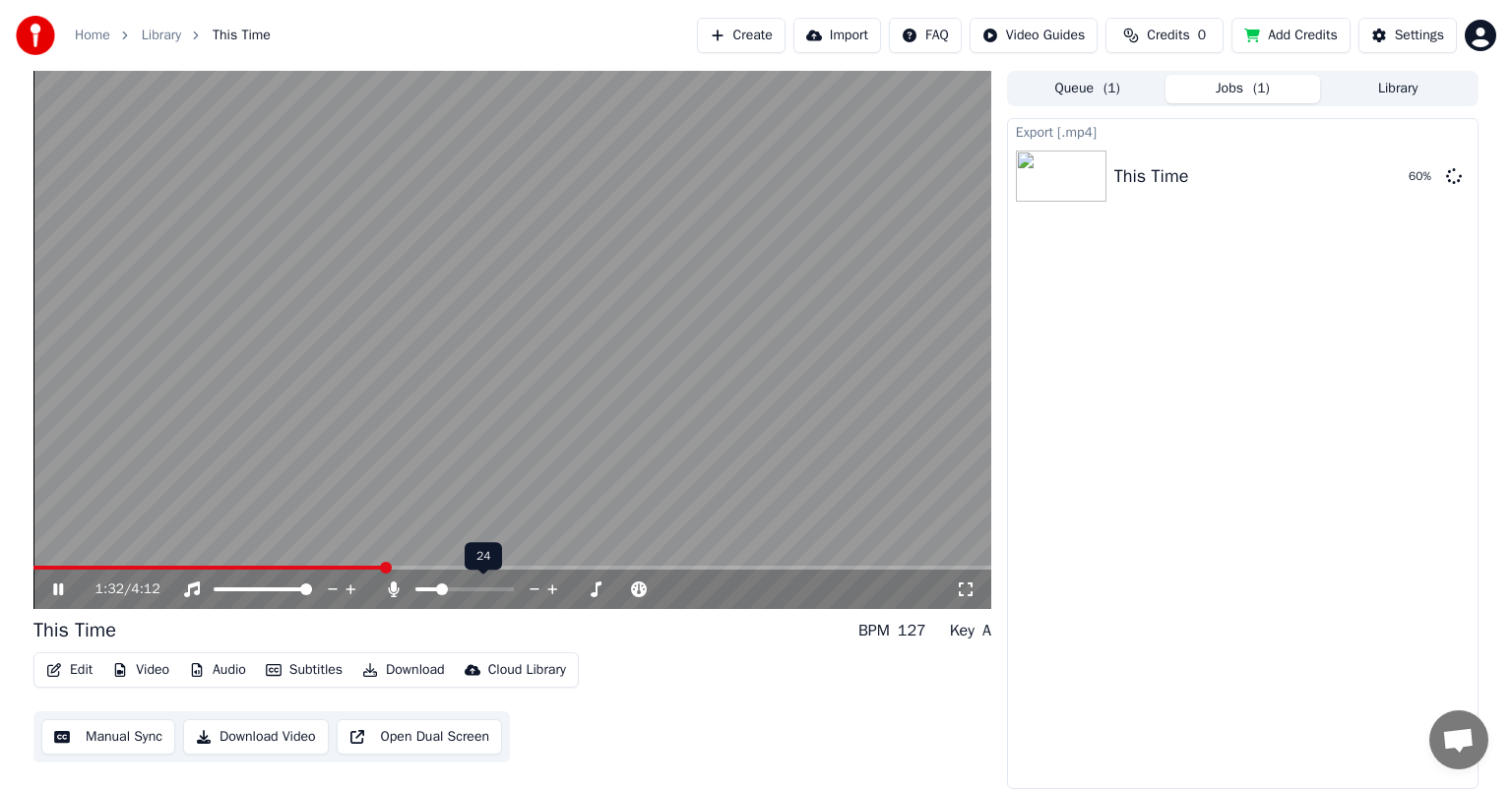 click 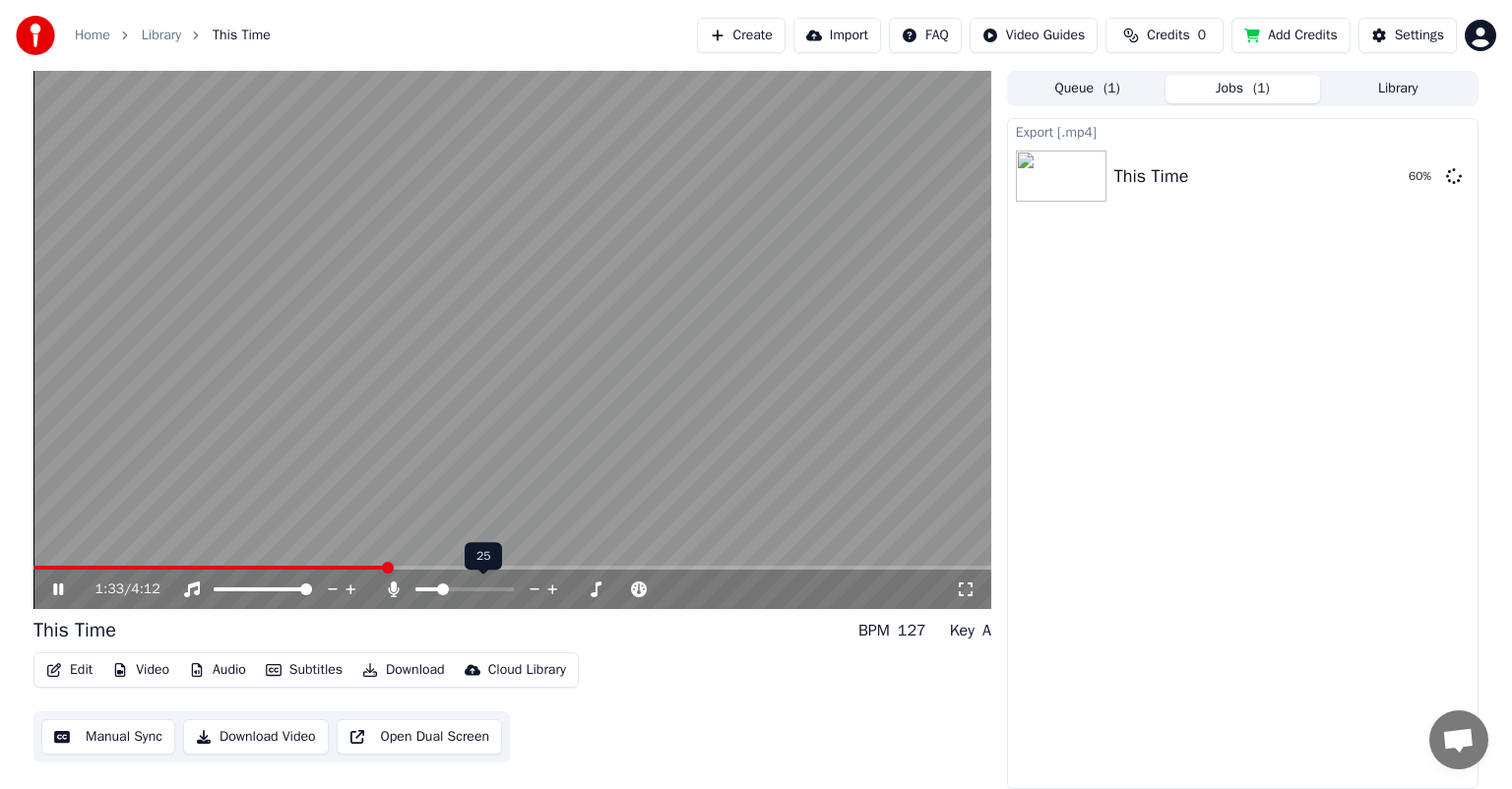 click 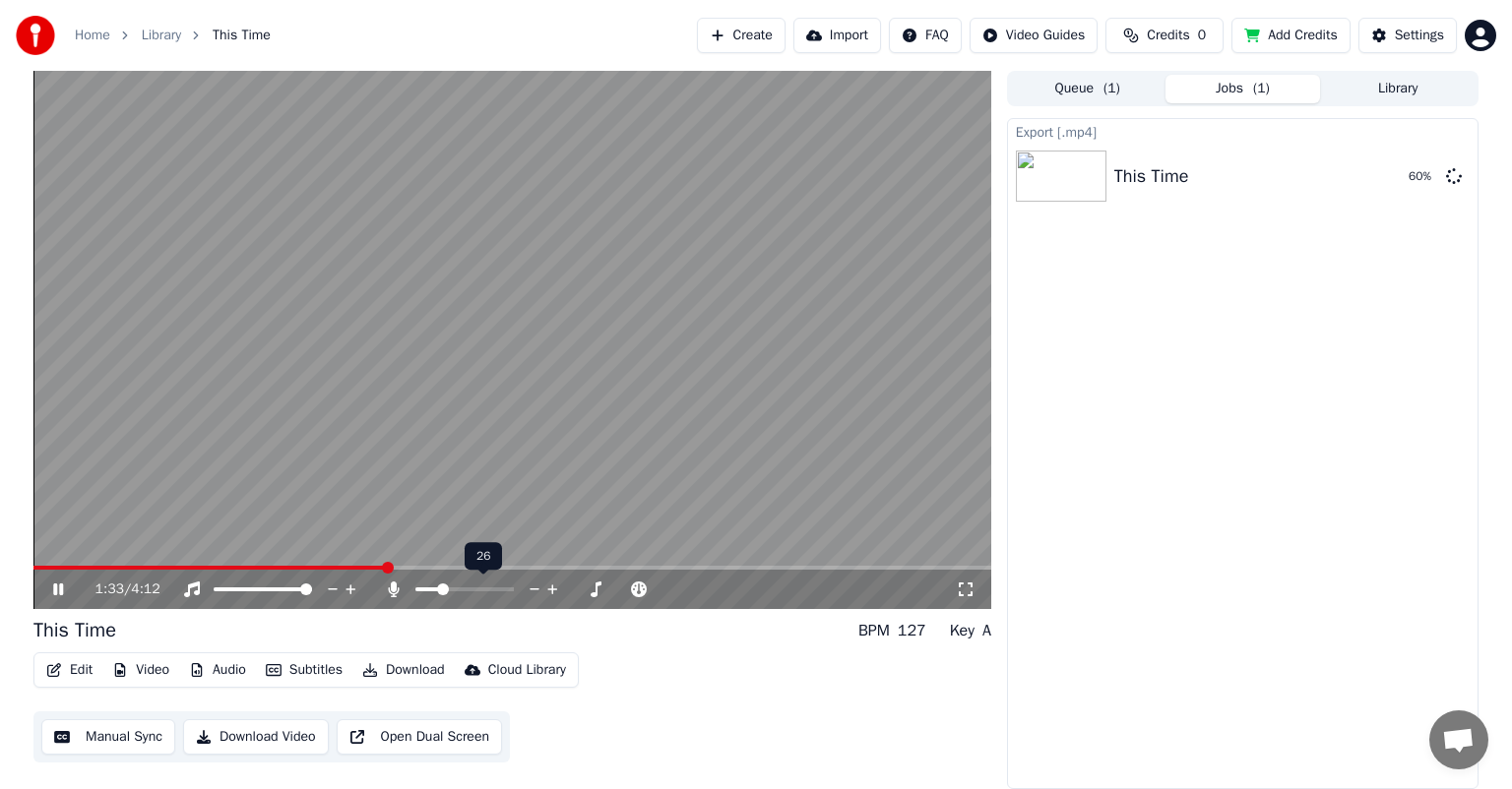 click 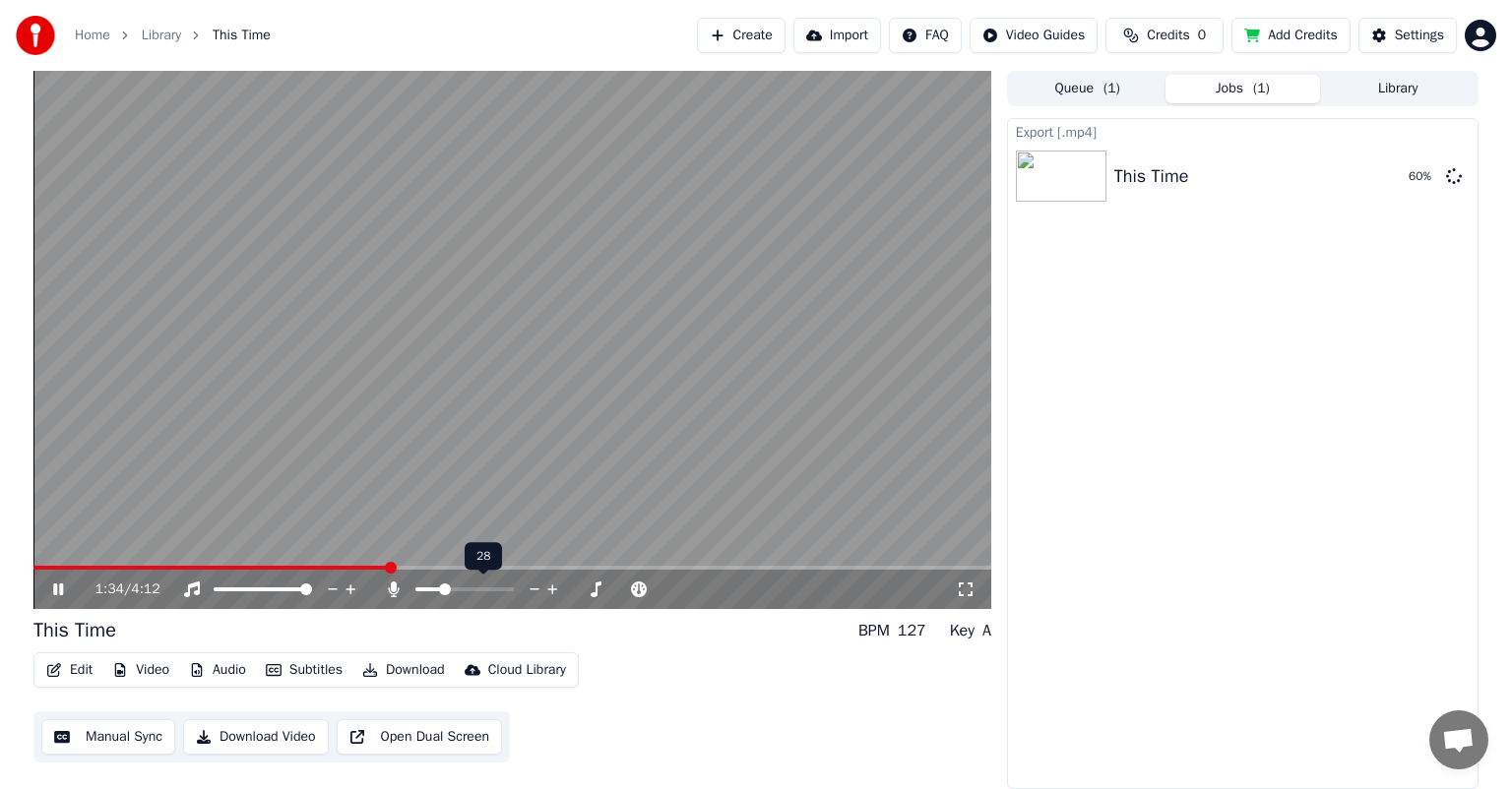 click 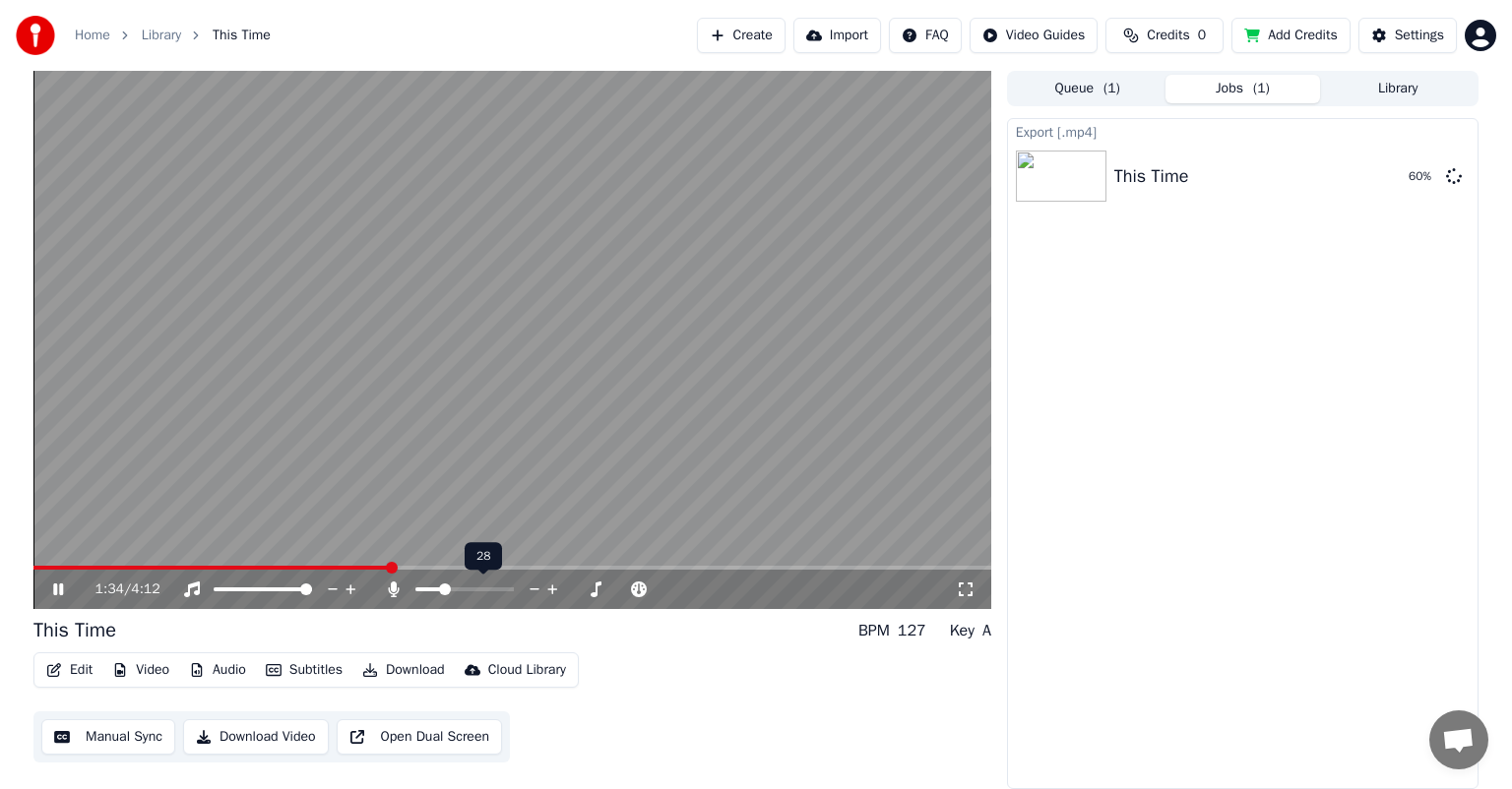click 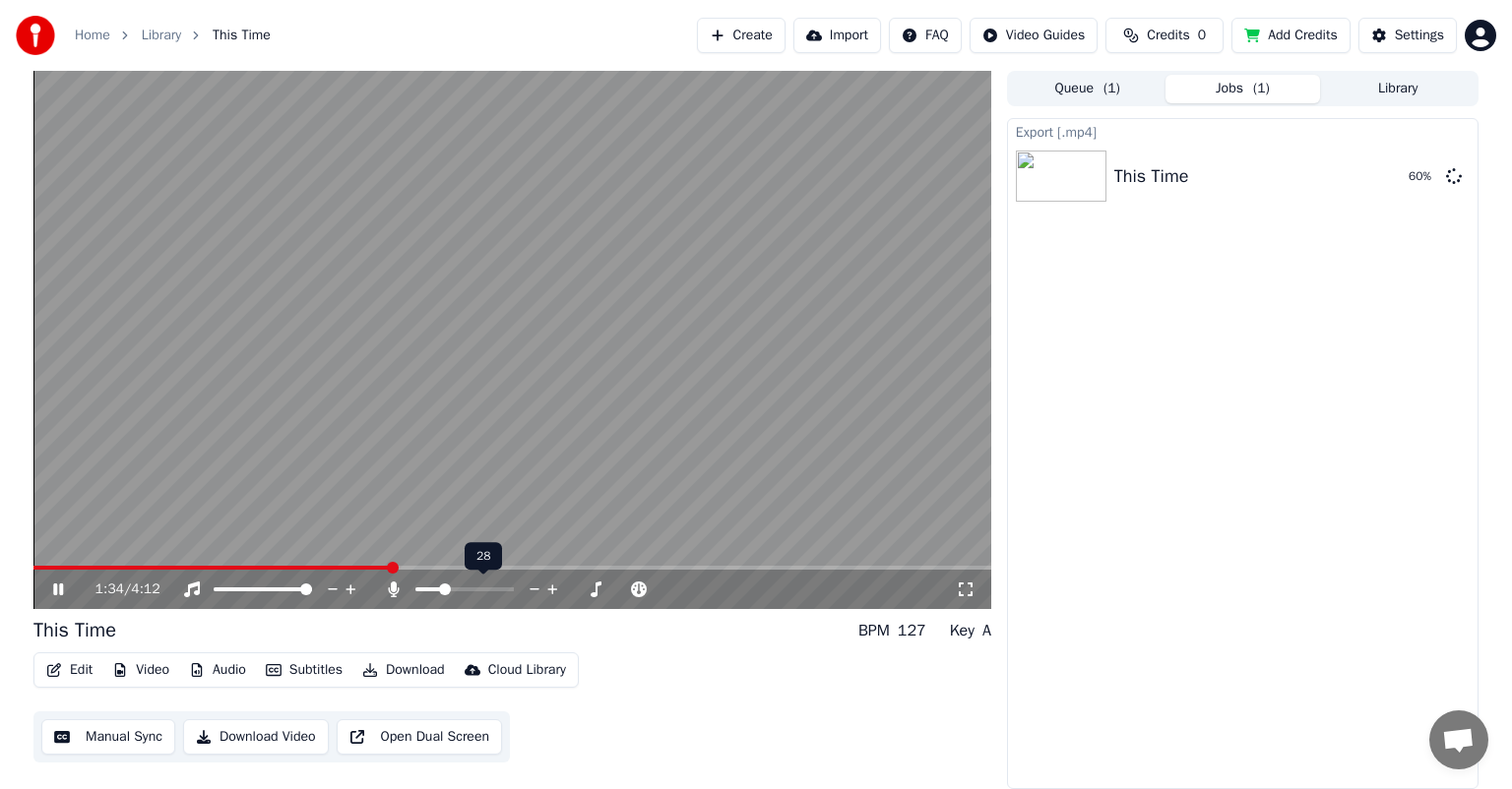 click 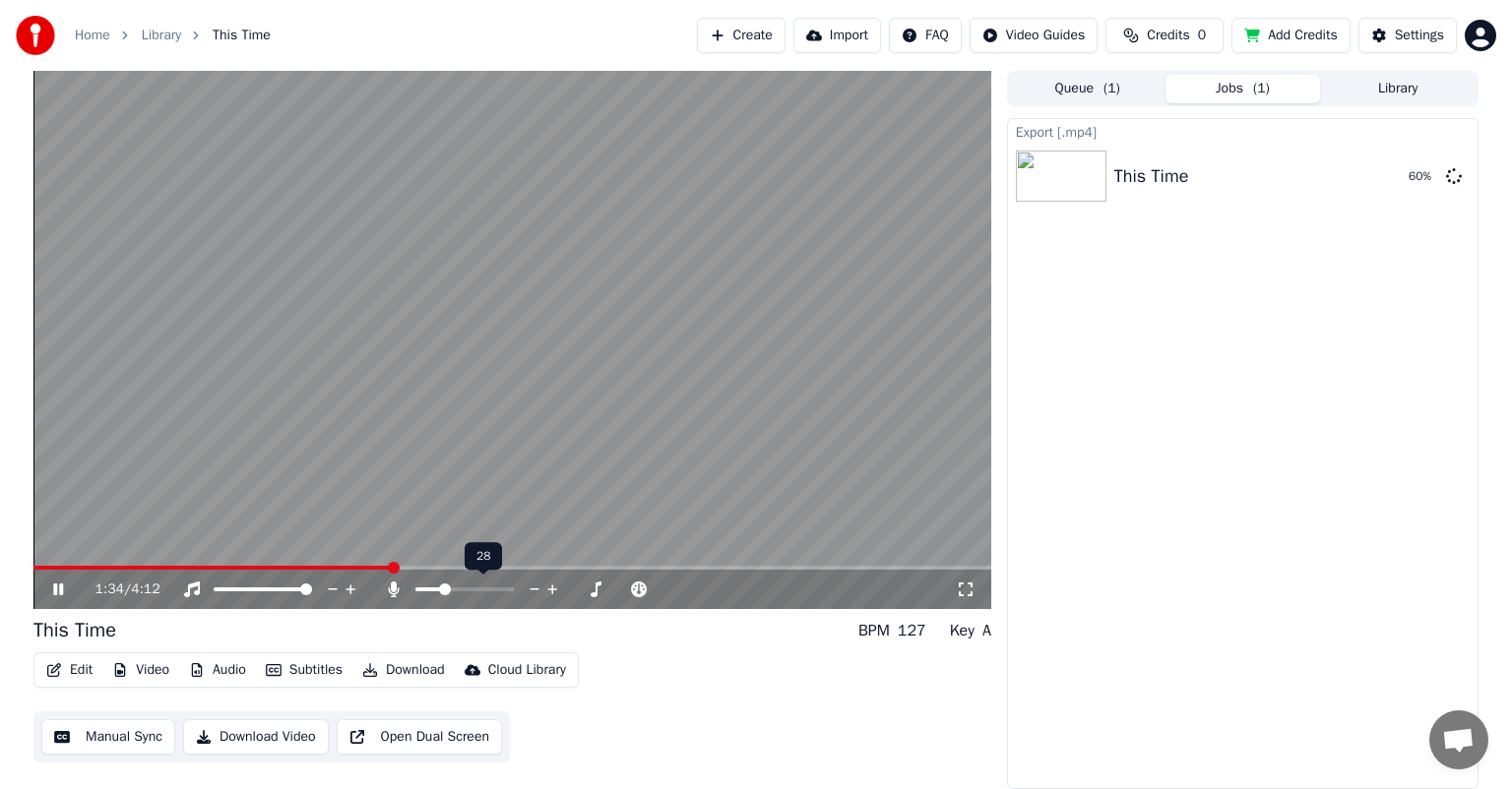 click 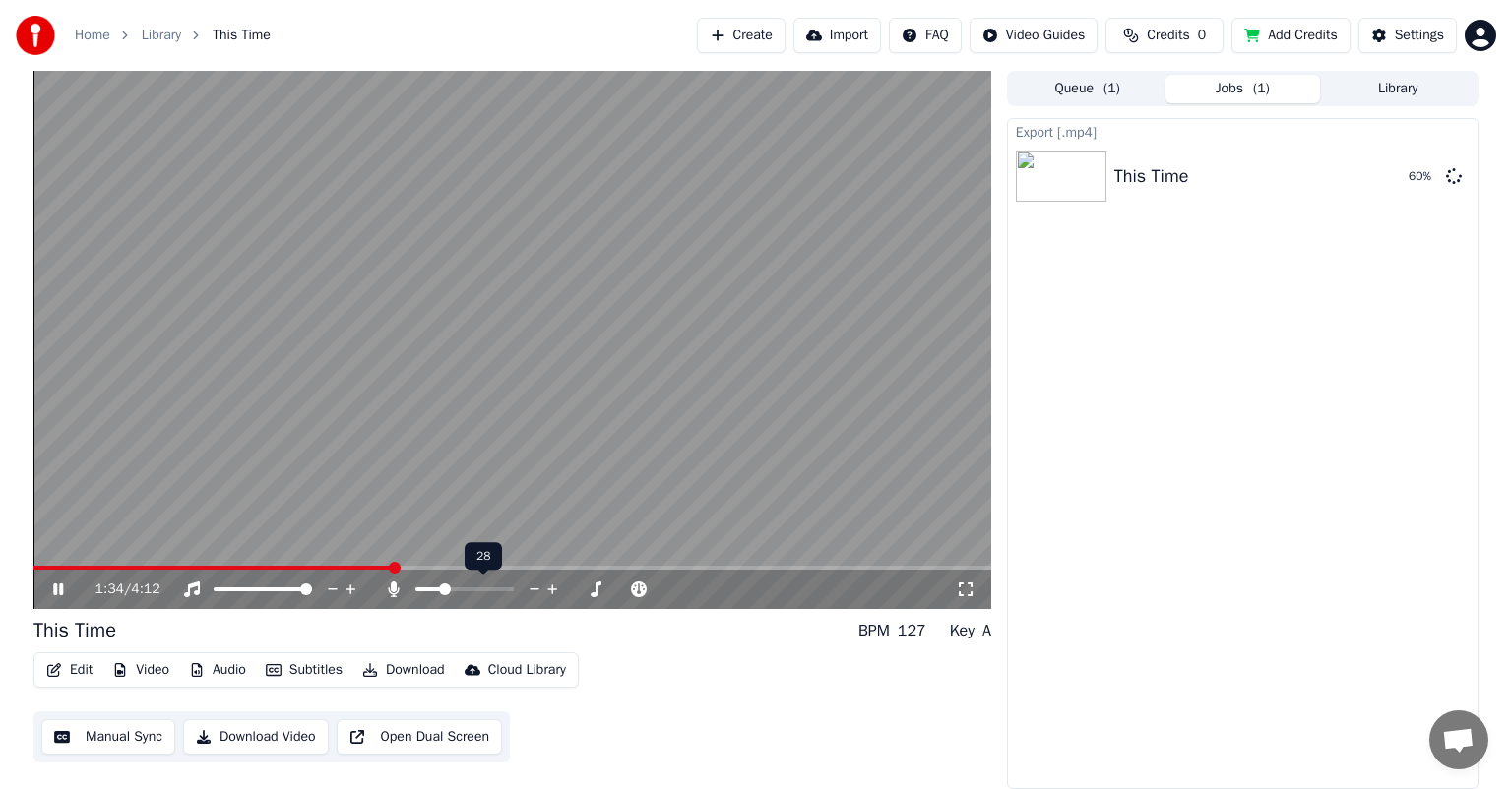 click 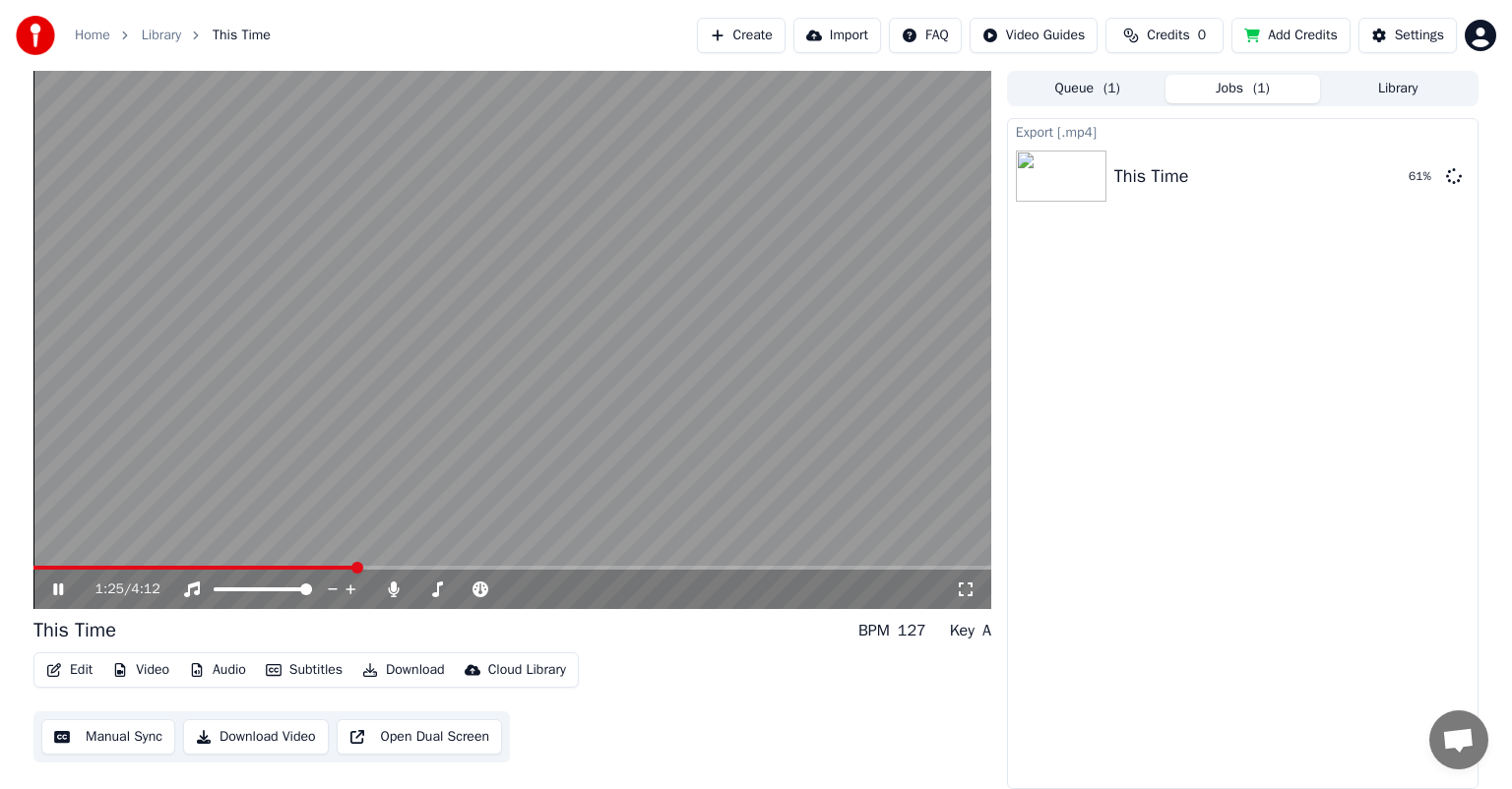 click at bounding box center [194, 568] 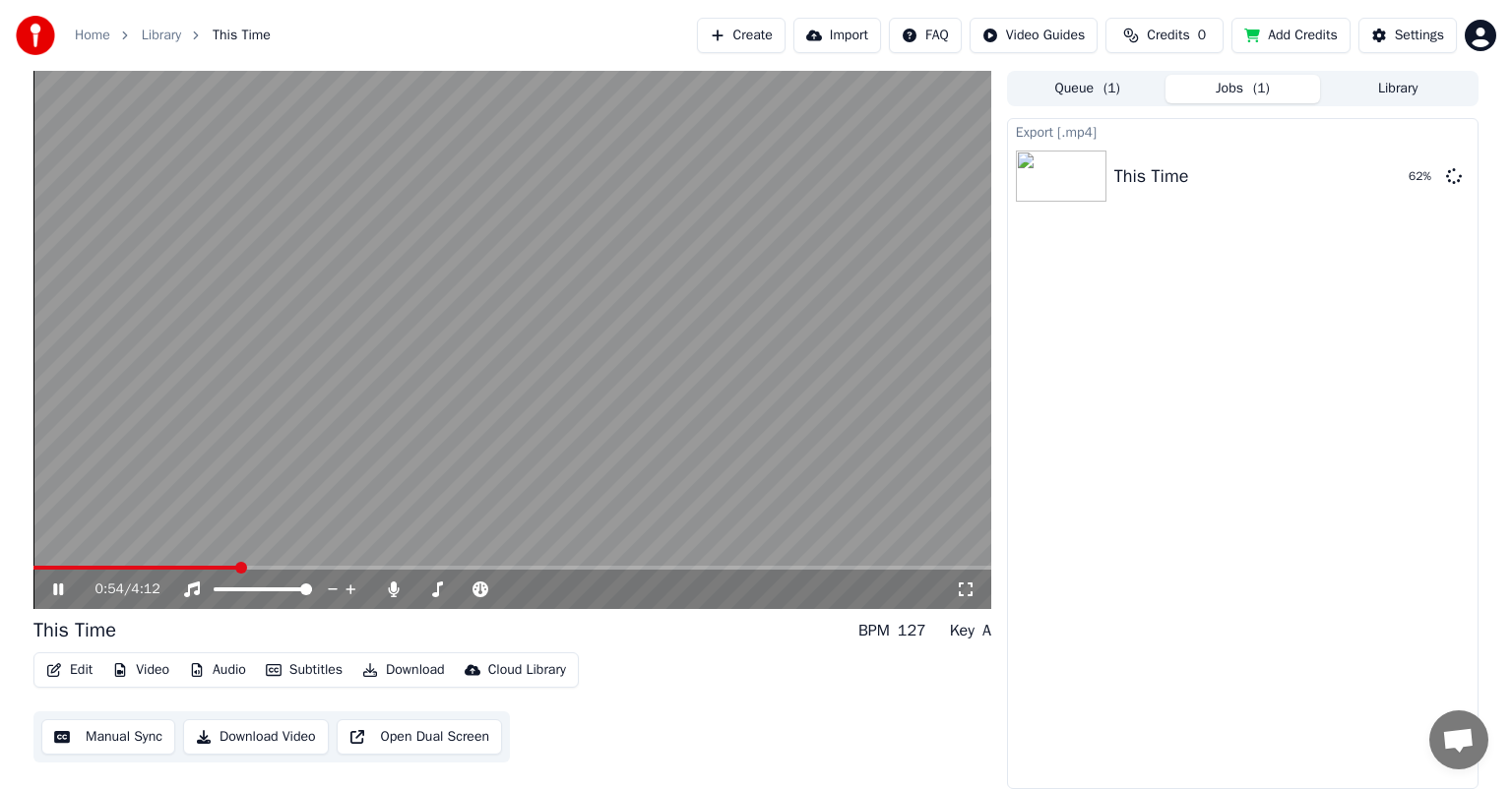 click at bounding box center [136, 568] 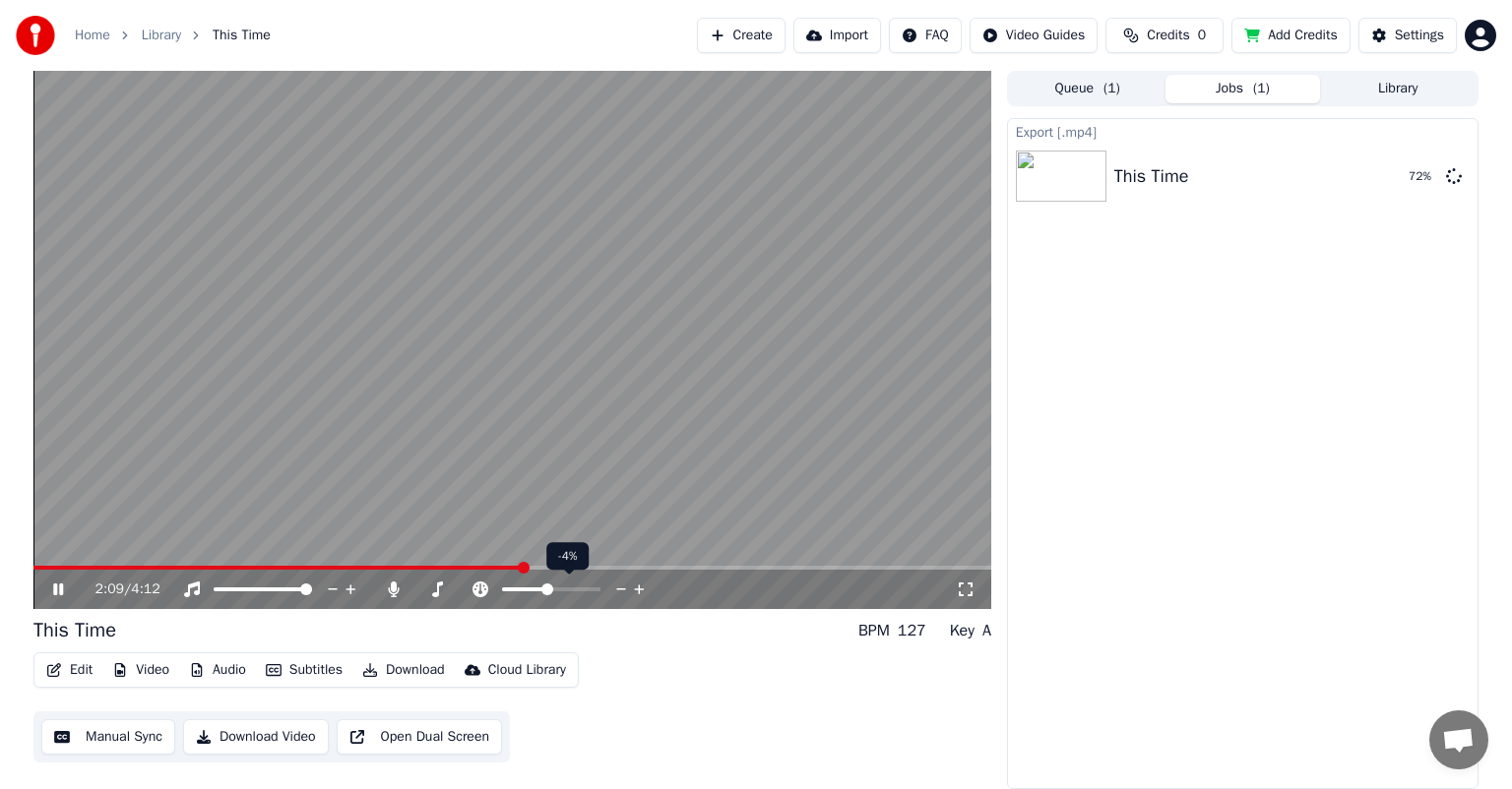 click at bounding box center [547, 589] 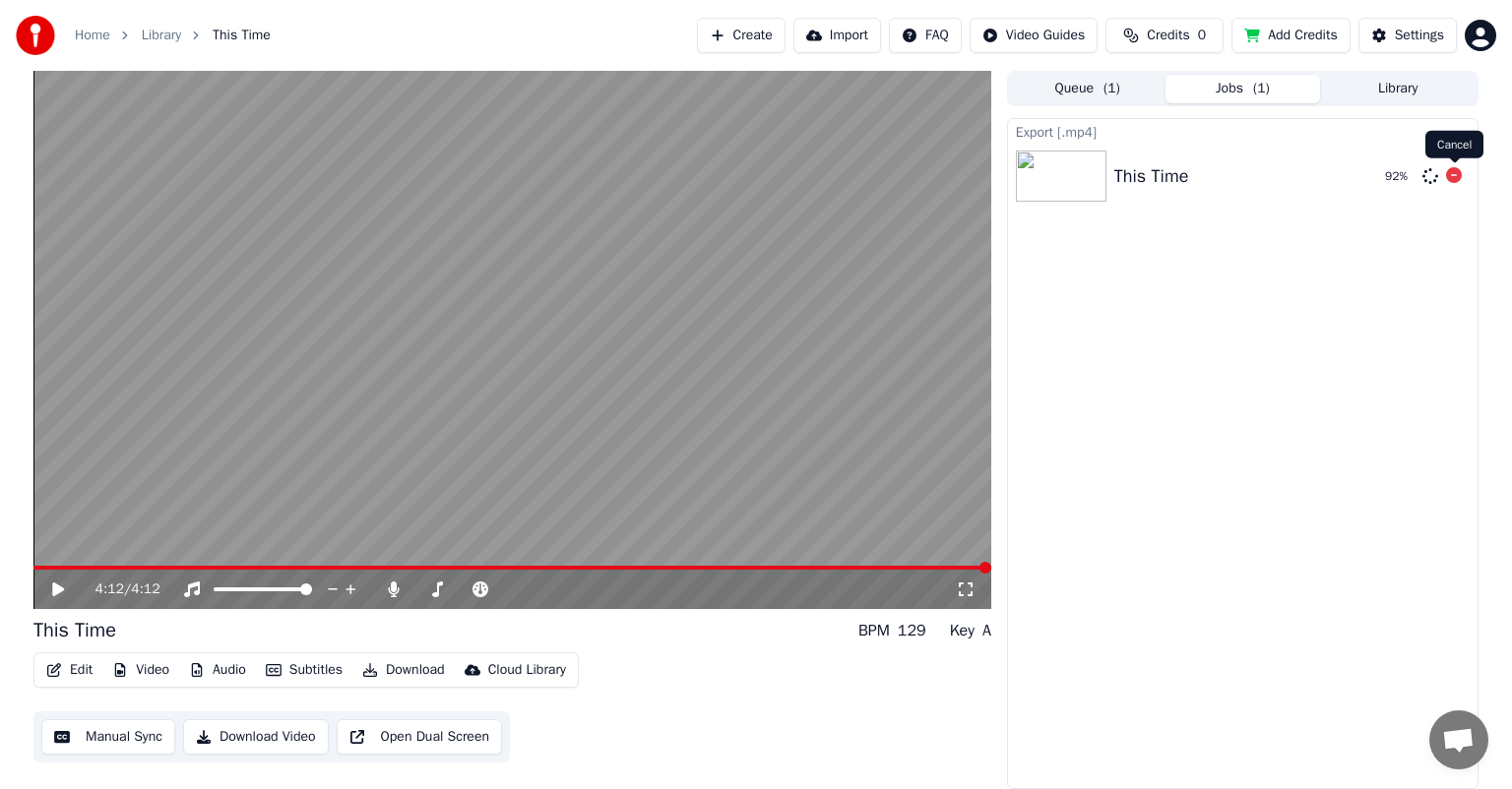 click 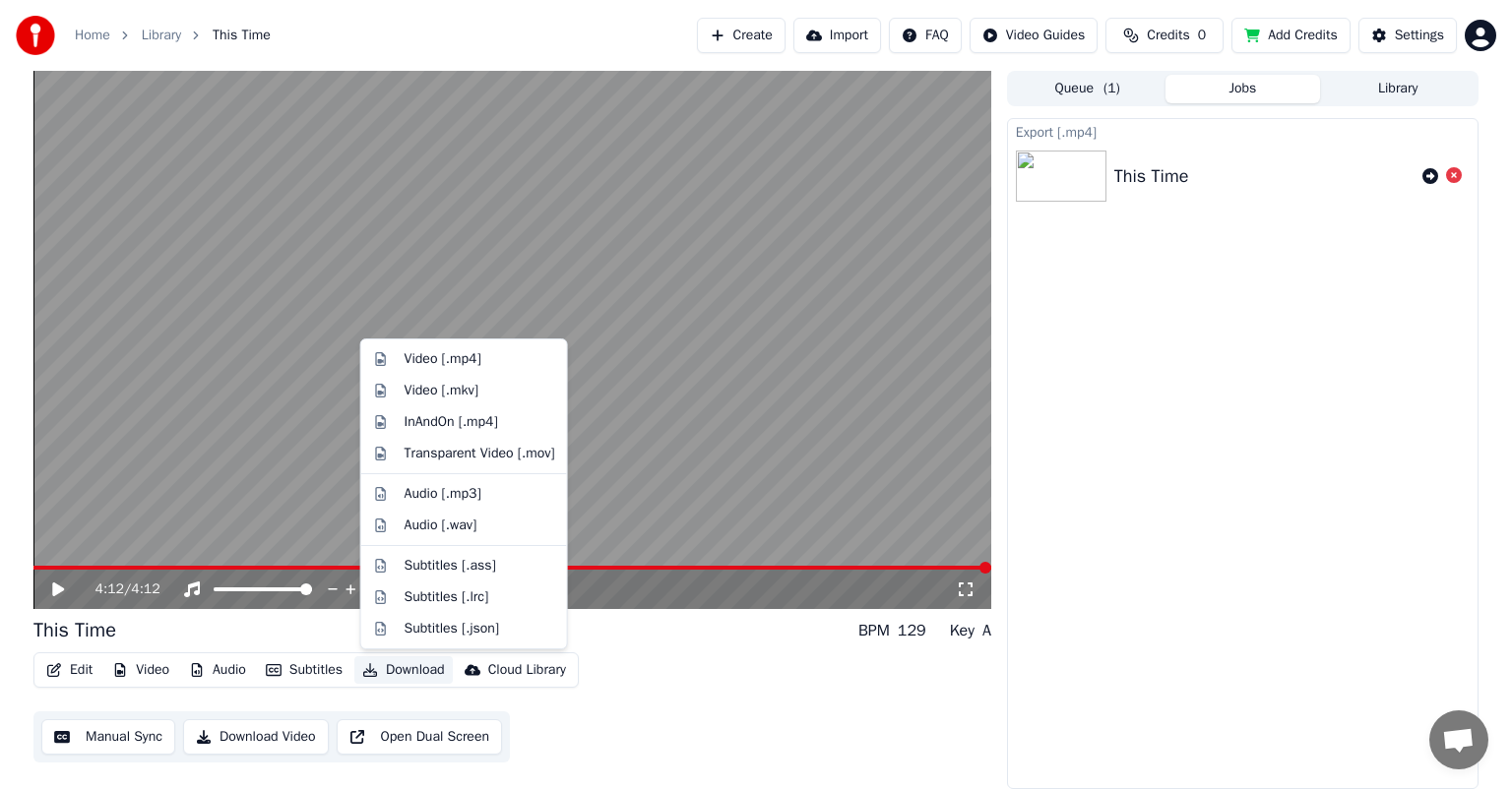click on "Download" at bounding box center (404, 670) 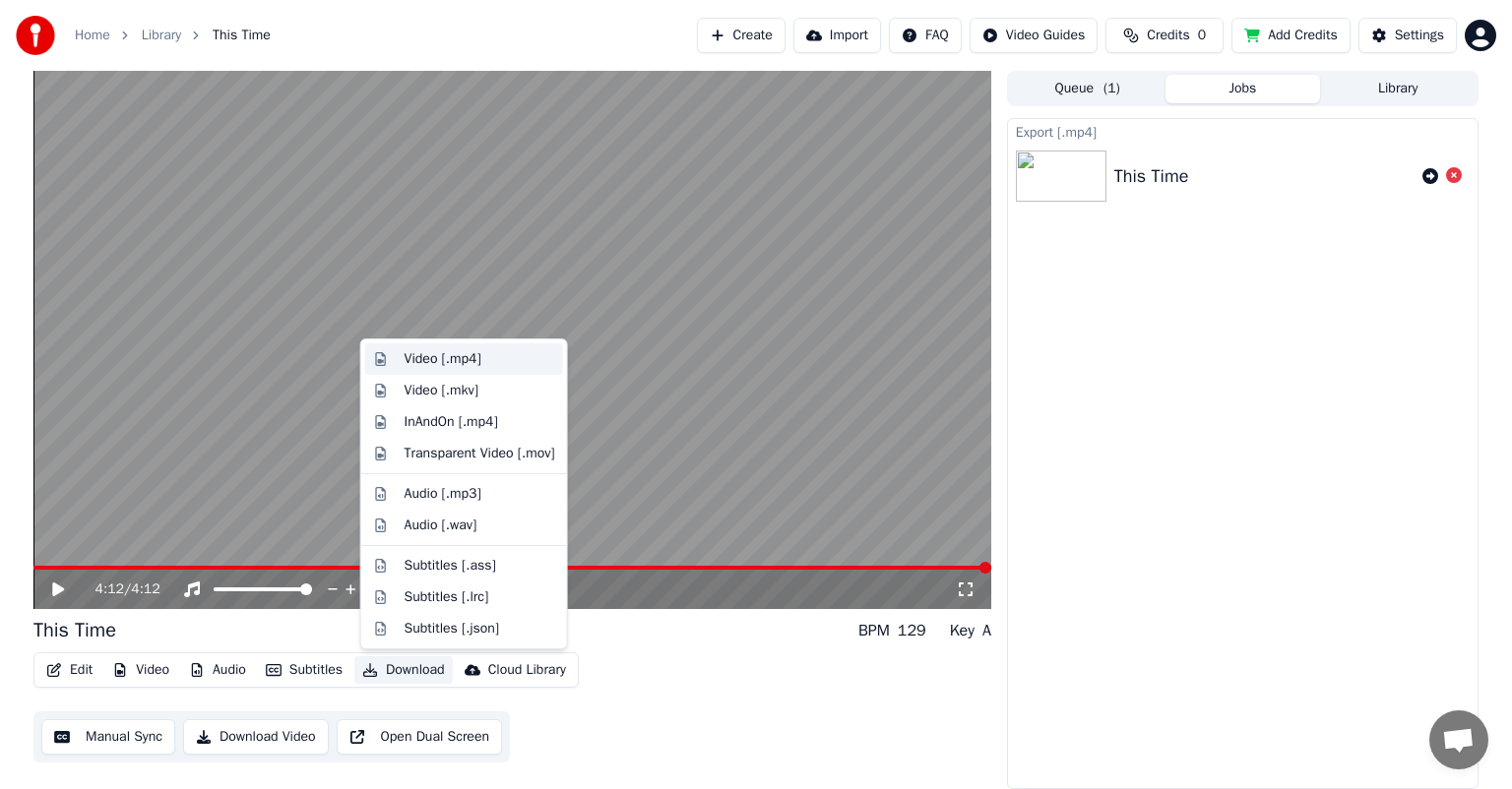 click on "Video [.mp4]" at bounding box center (443, 359) 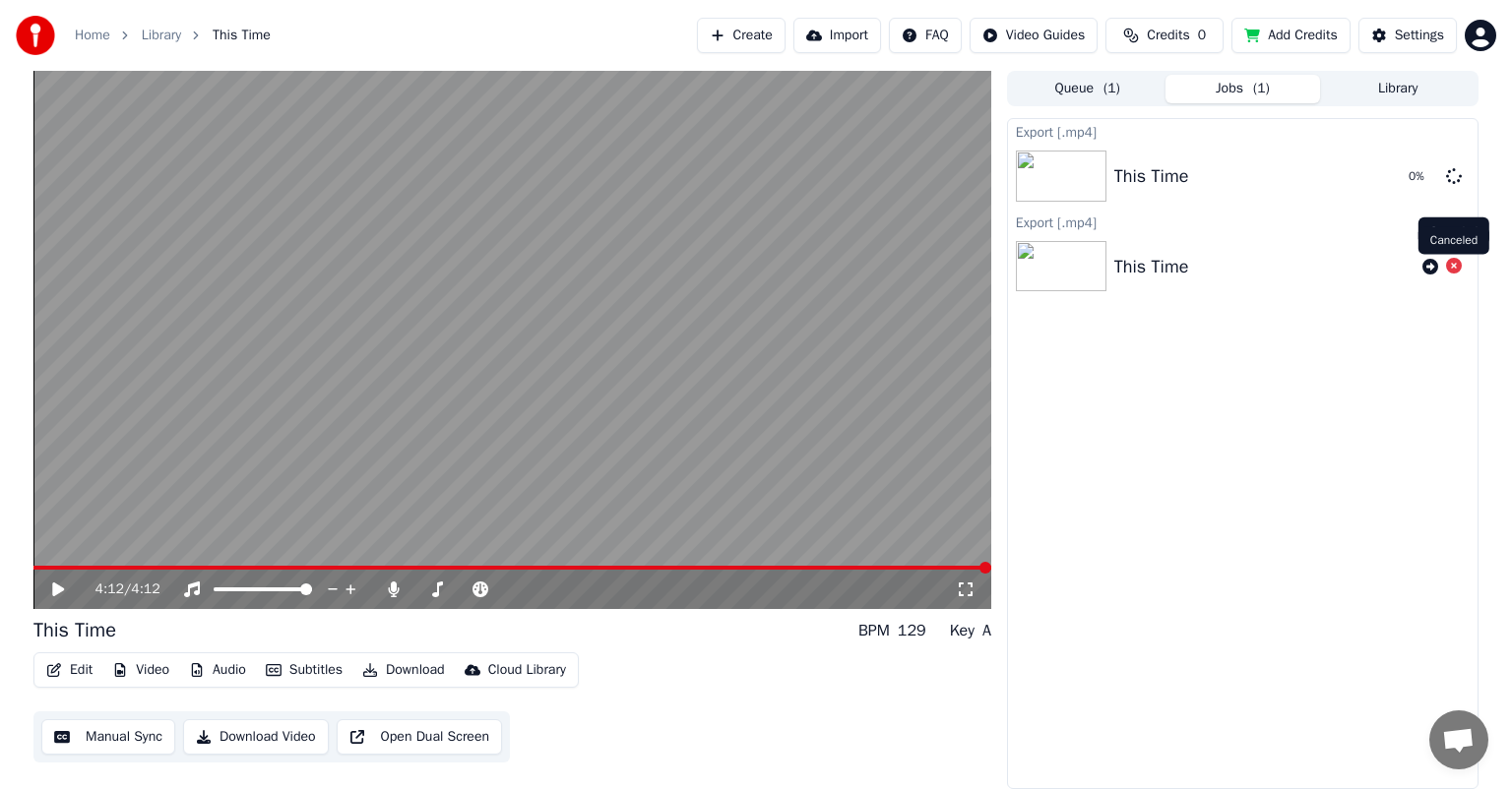 click 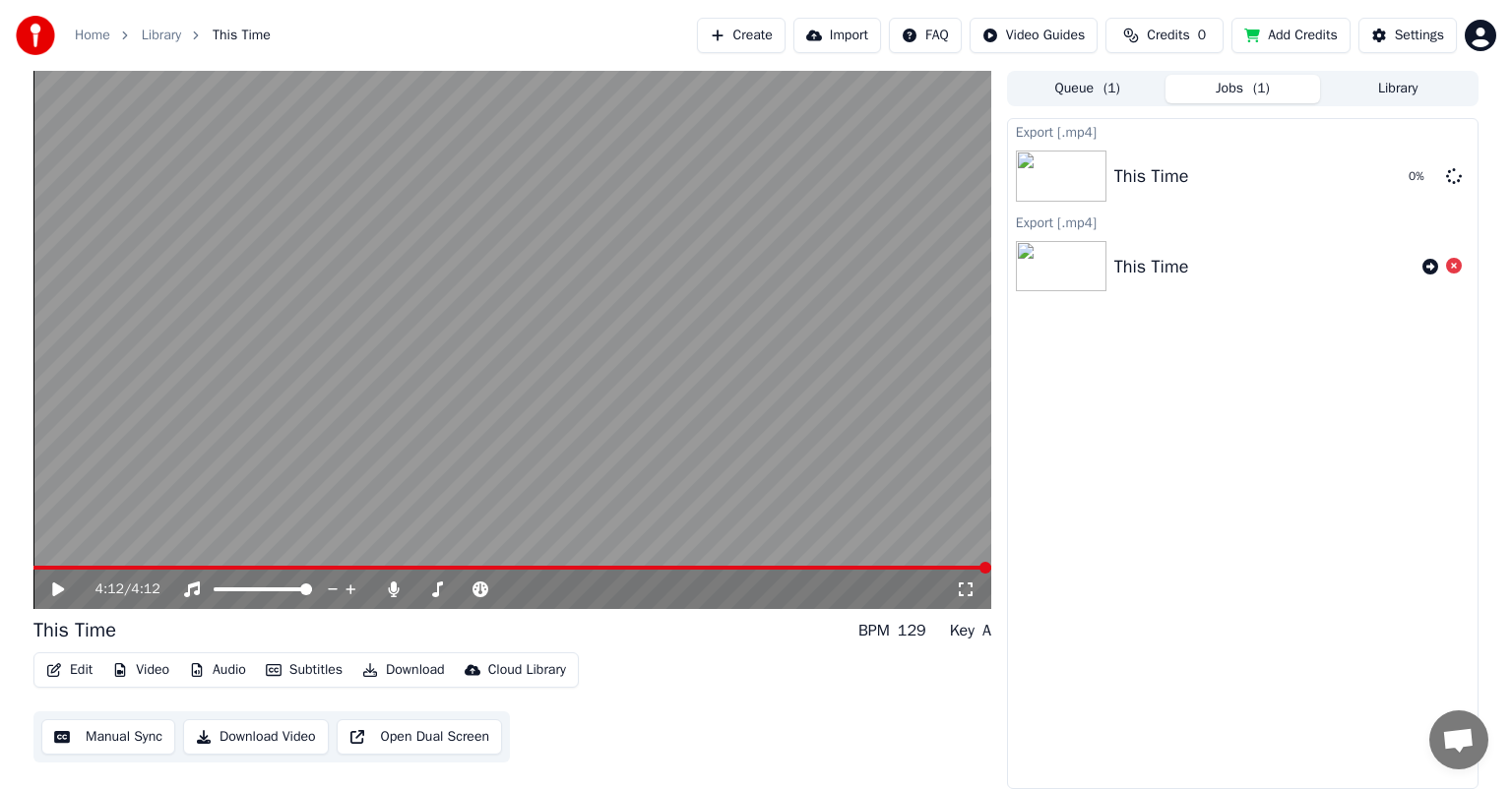 click 